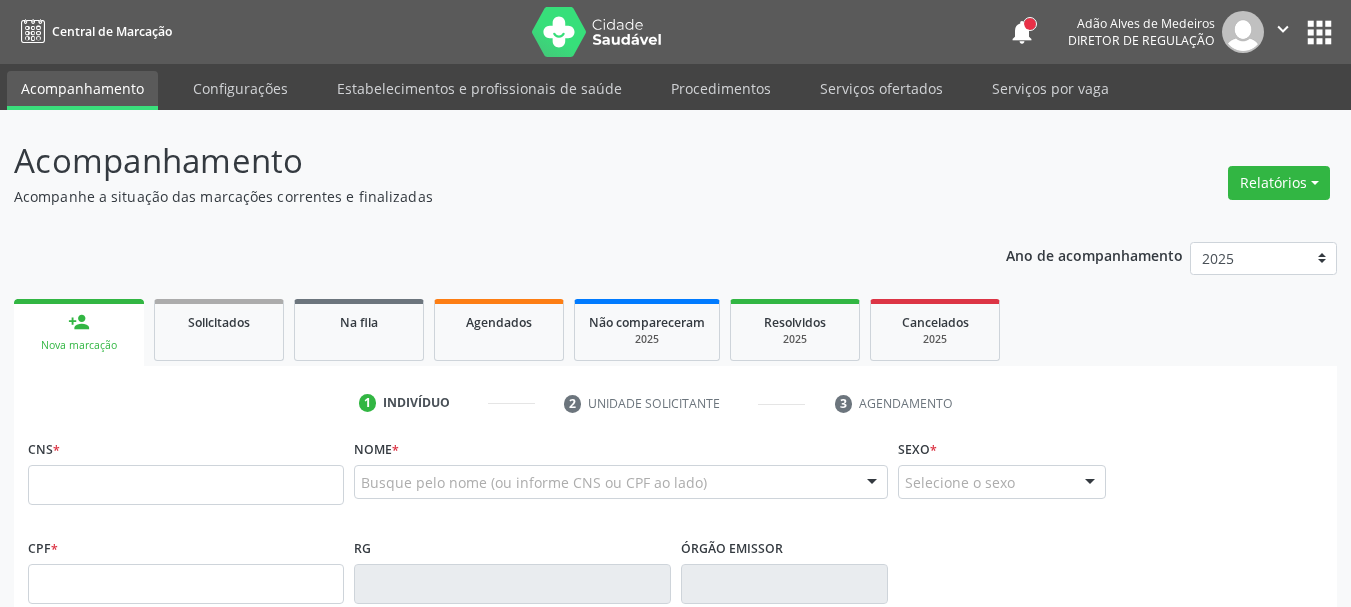 scroll, scrollTop: 0, scrollLeft: 0, axis: both 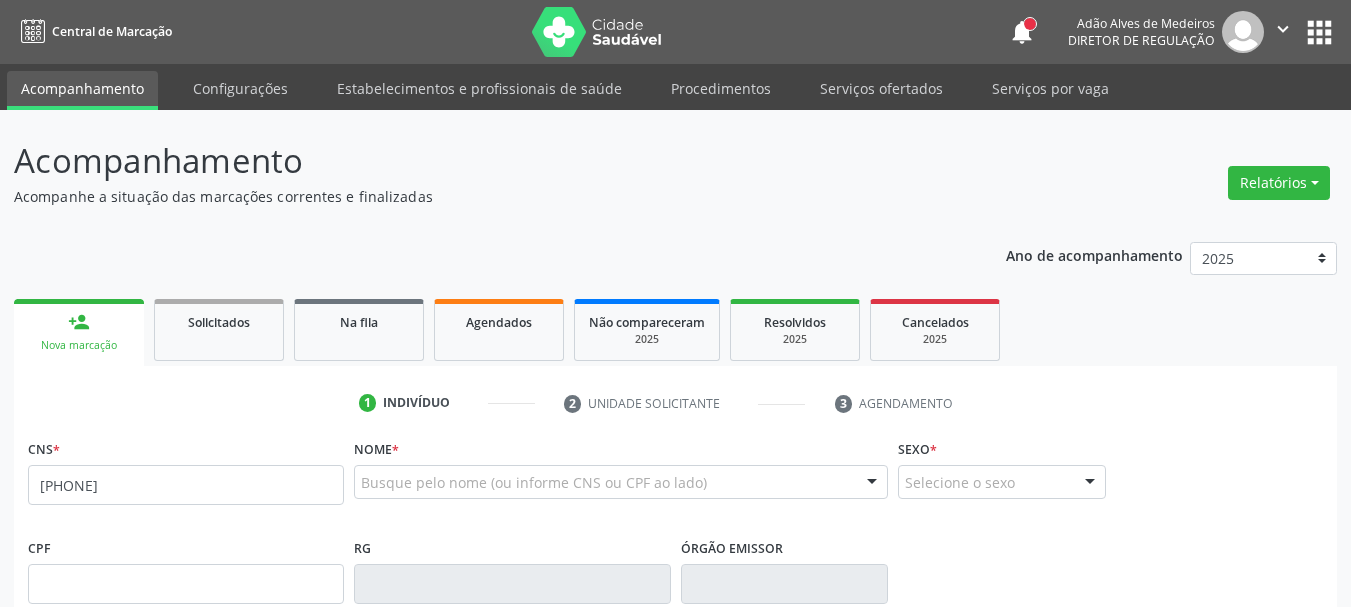type on "[PHONE]" 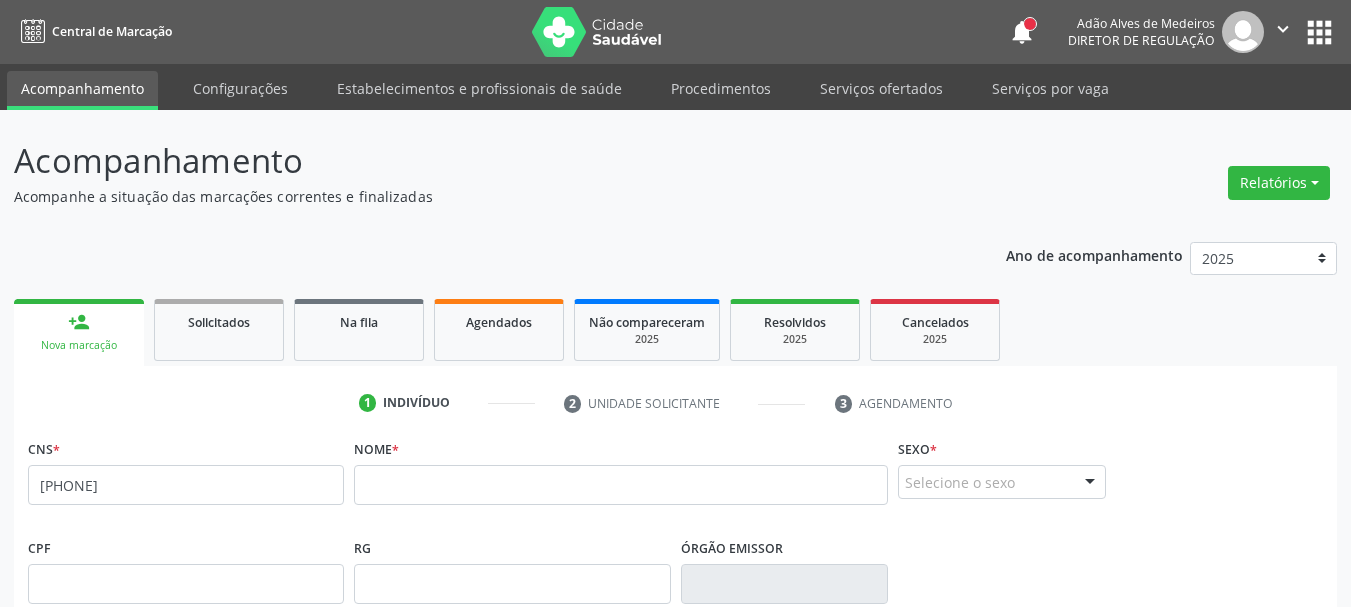 scroll, scrollTop: 100, scrollLeft: 0, axis: vertical 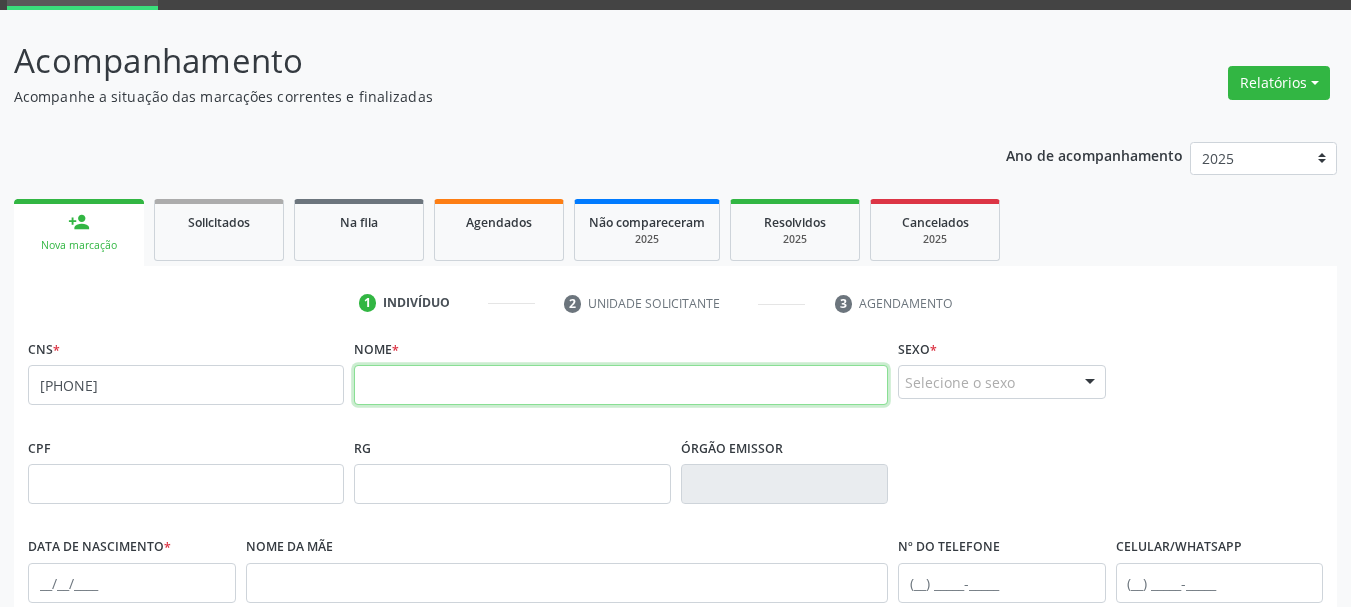 click at bounding box center (621, 385) 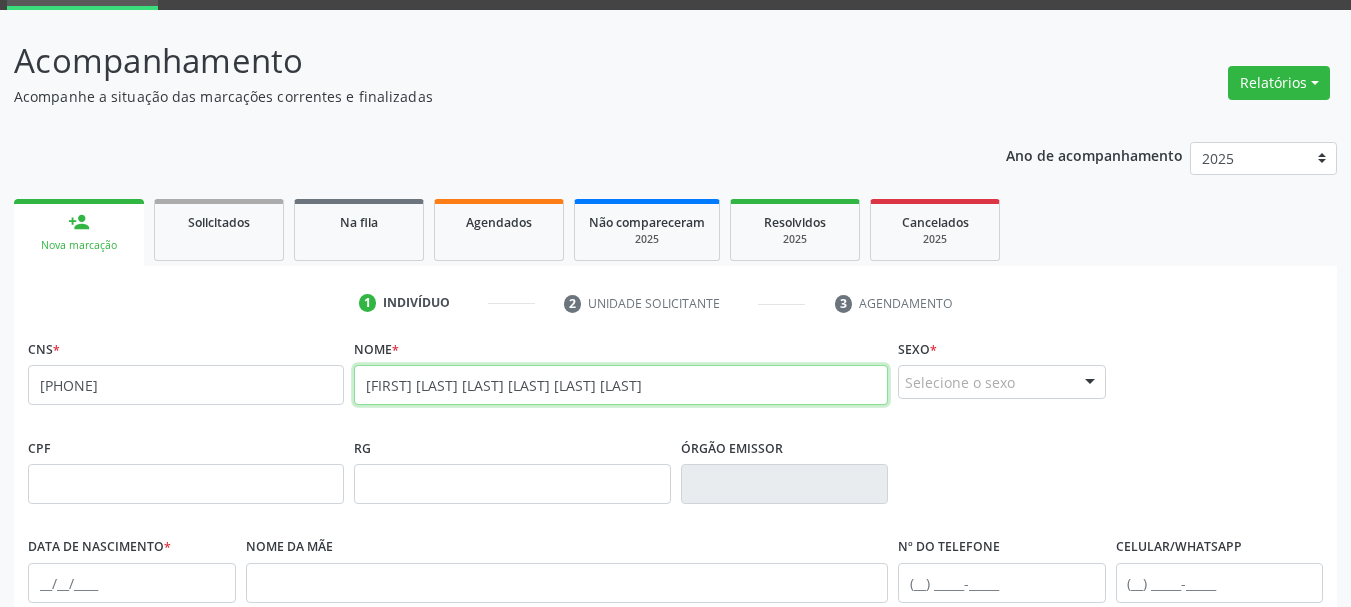 type on "[FIRST] [LAST] [LAST] [LAST] [LAST] [LAST]" 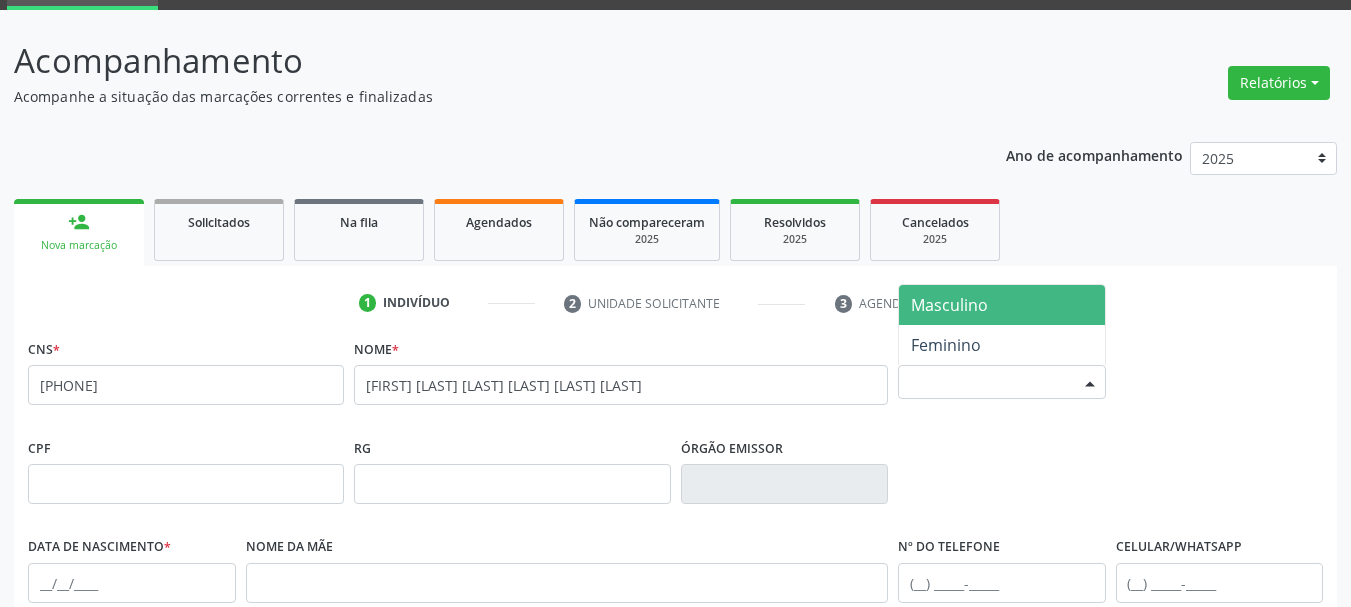 click on "Selecione o sexo" at bounding box center [1002, 382] 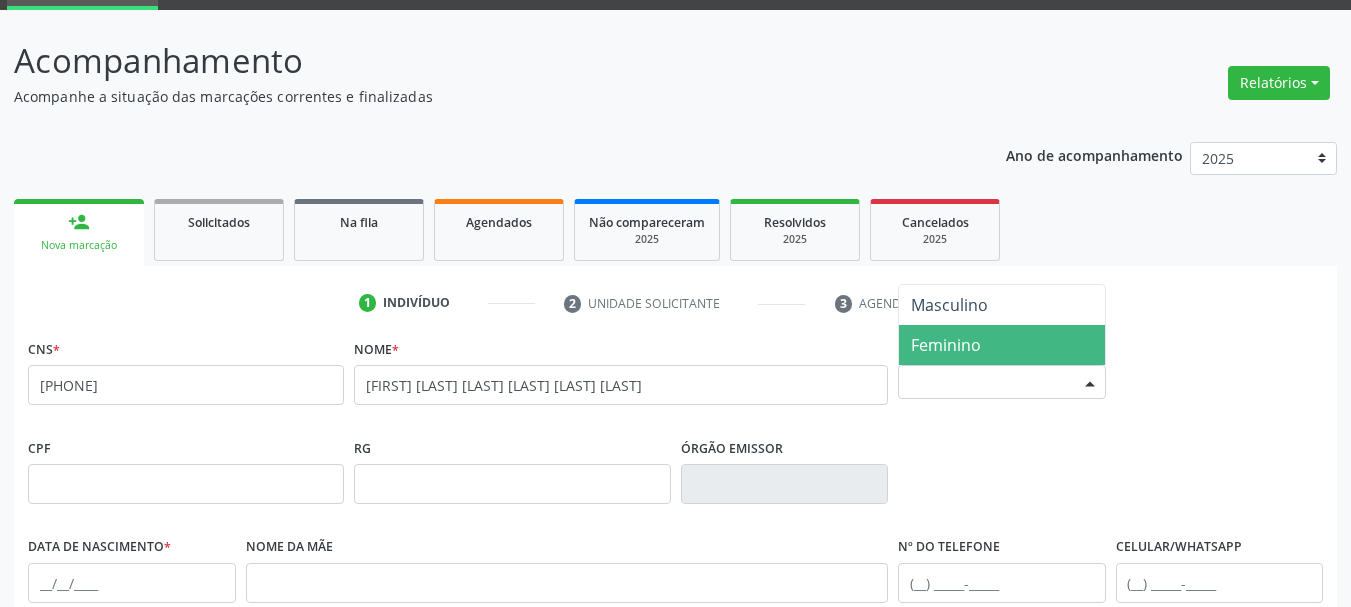 click on "Feminino" at bounding box center (946, 345) 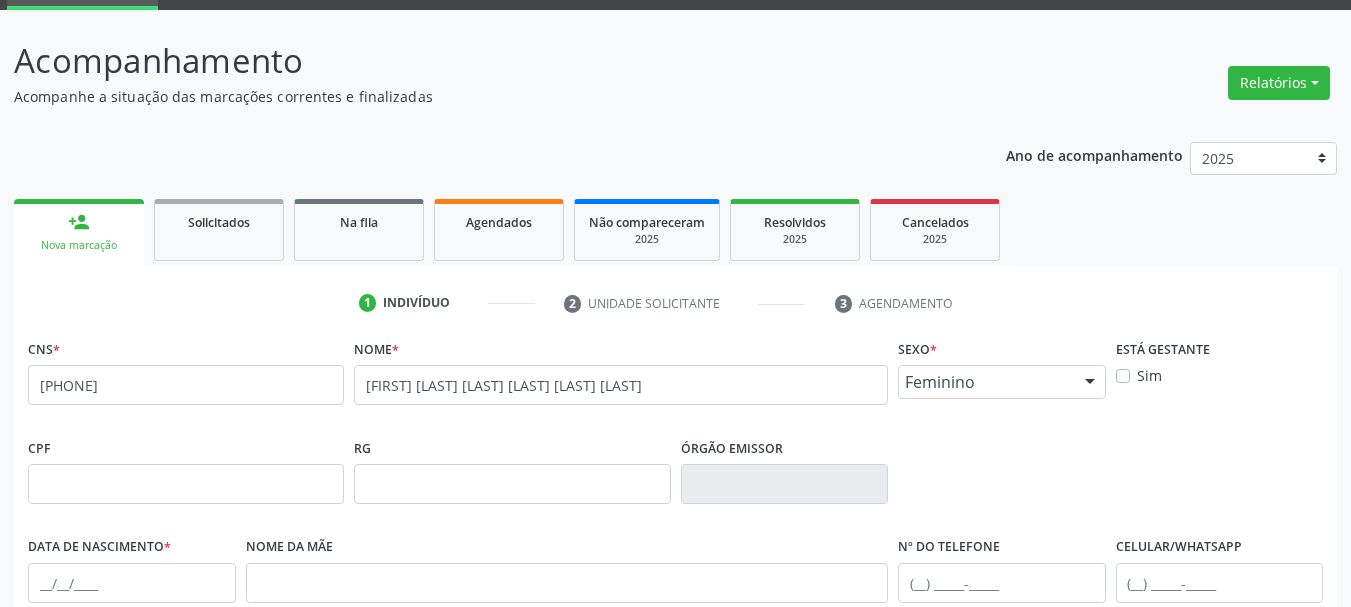 scroll, scrollTop: 200, scrollLeft: 0, axis: vertical 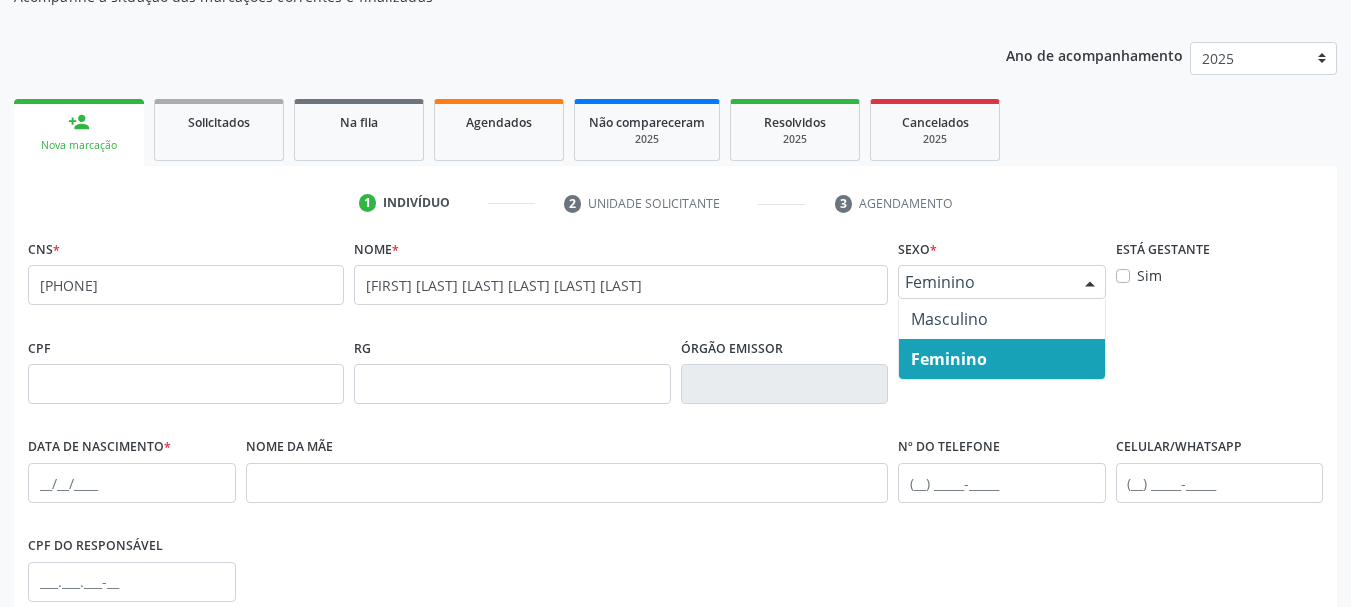 click on "Feminino" at bounding box center (985, 282) 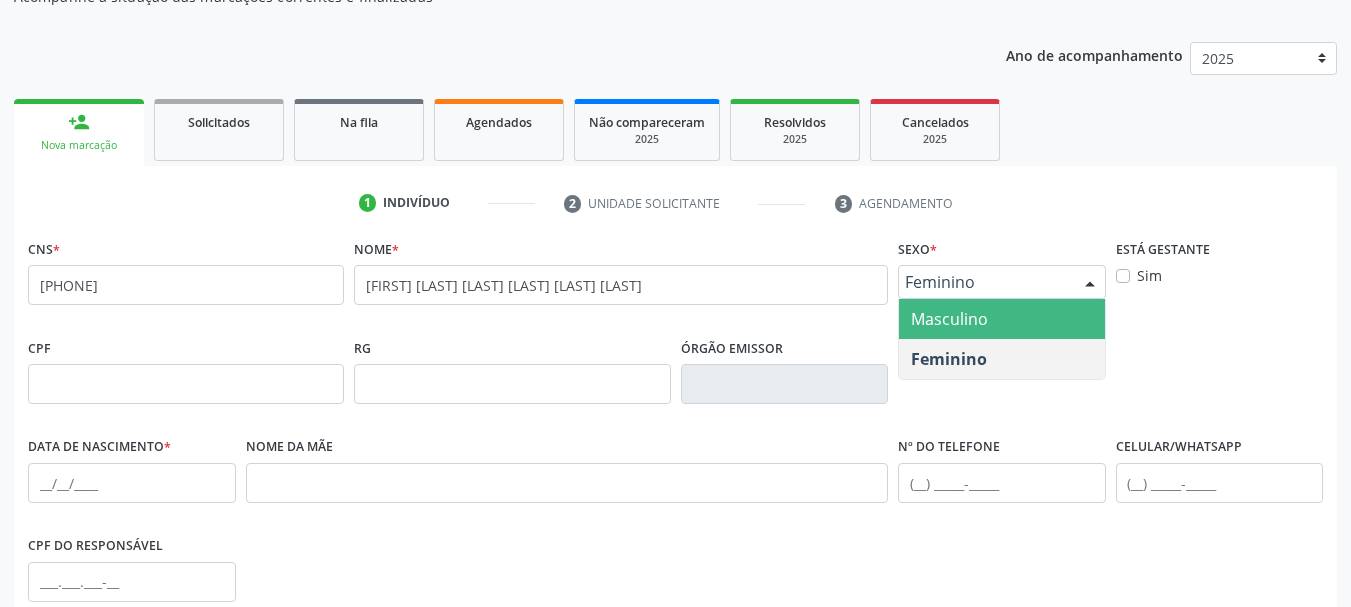 click on "Masculino" at bounding box center [949, 319] 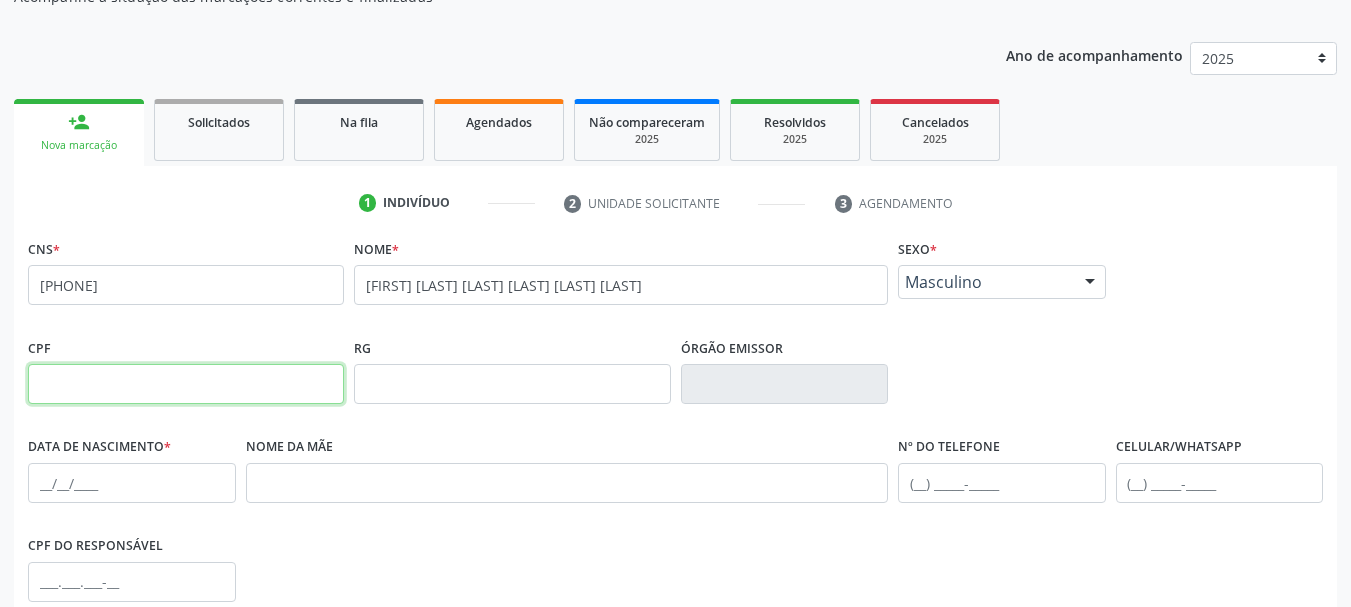click at bounding box center (186, 384) 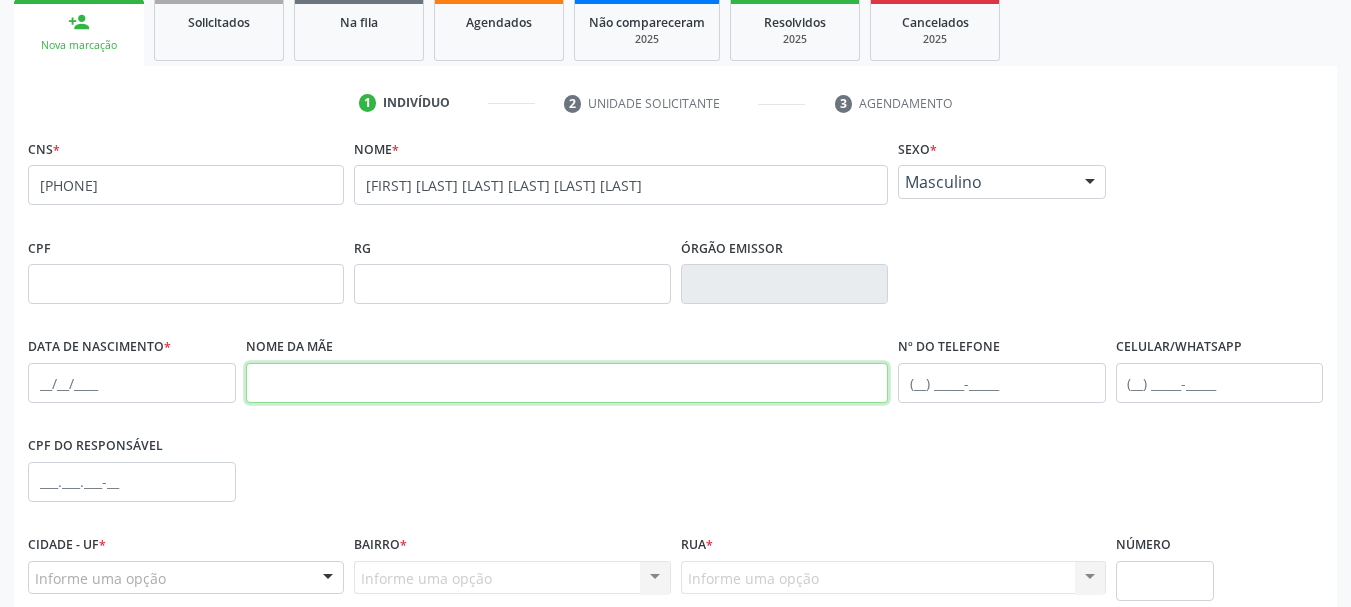 click at bounding box center (567, 383) 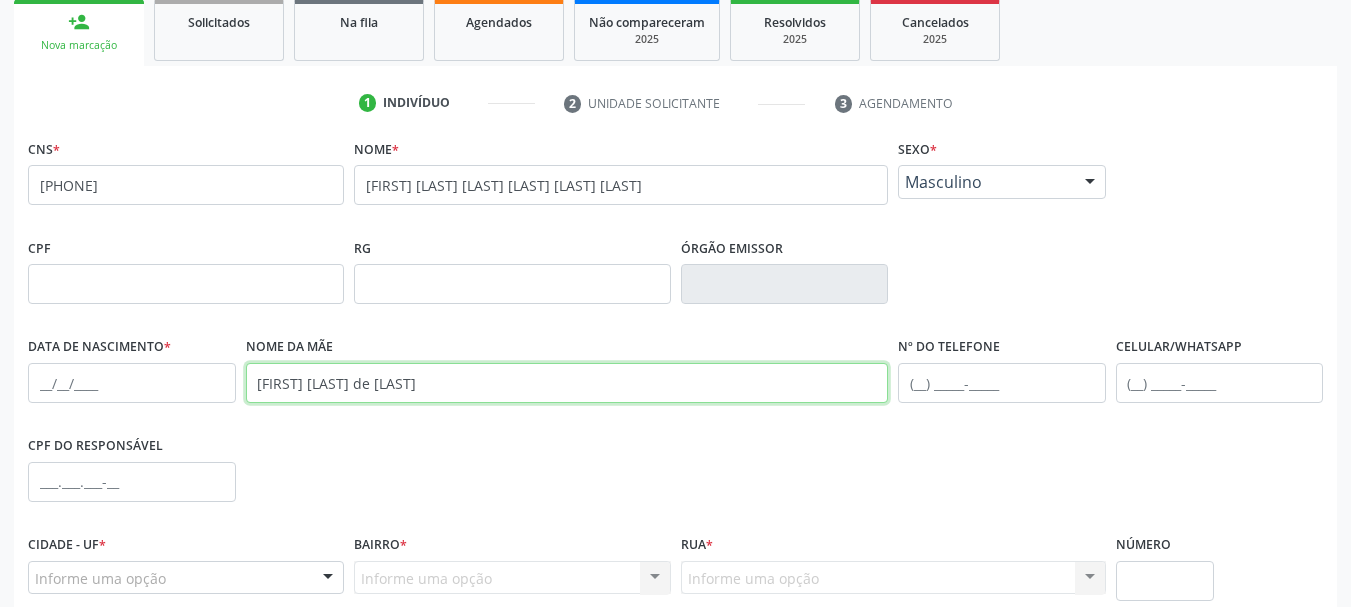 type on "[FIRST] [LAST] de [LAST]" 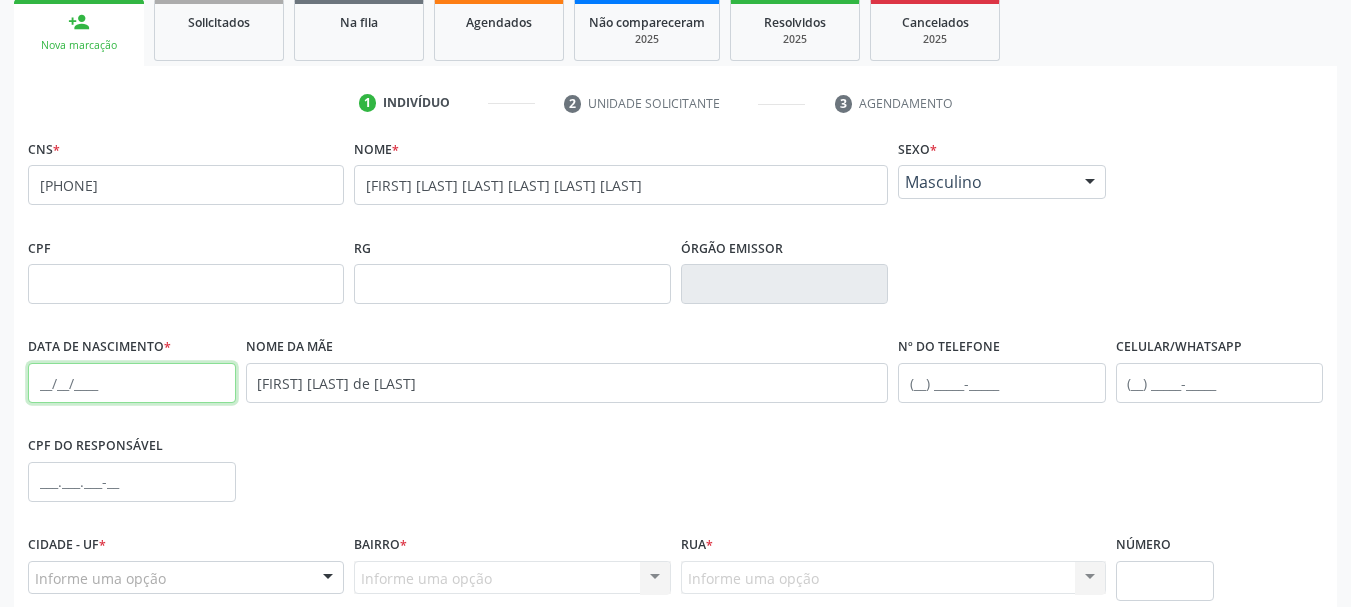 click at bounding box center (132, 383) 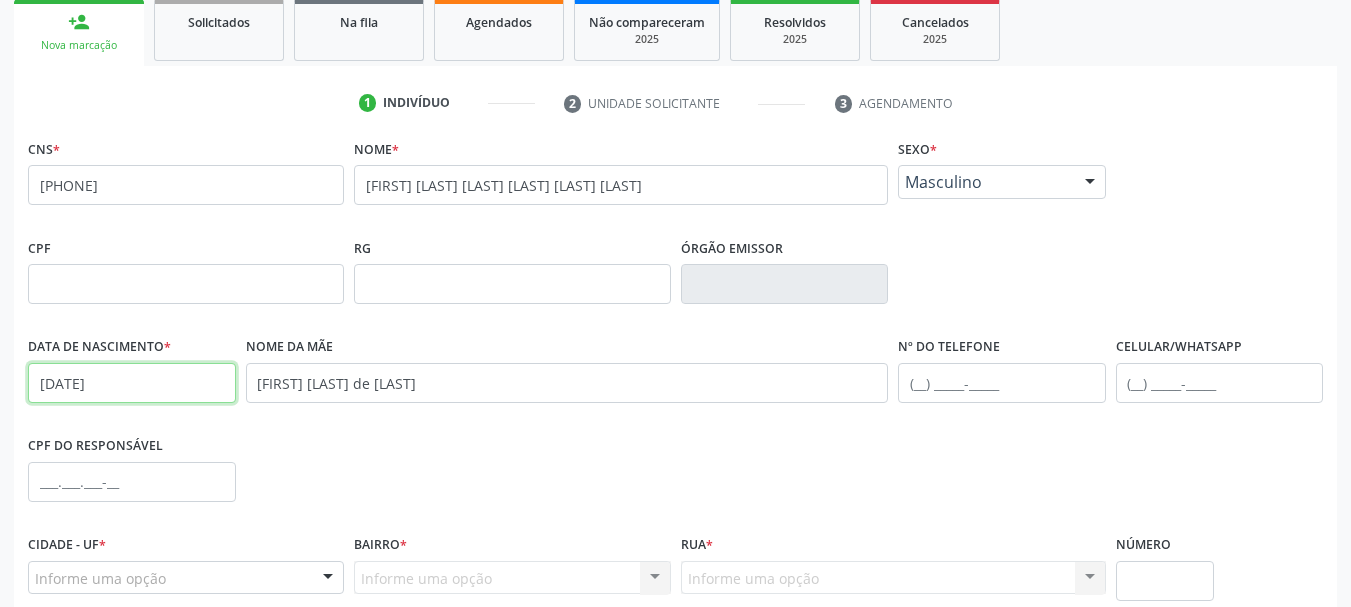 type on "[DATE]" 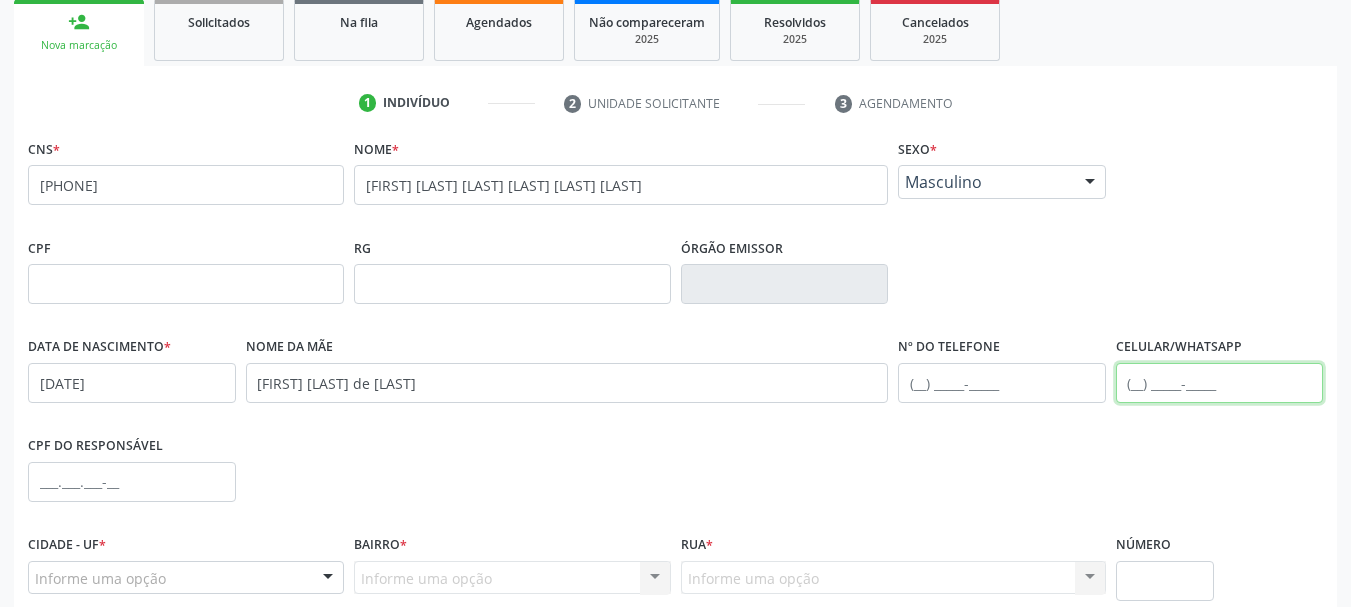 click at bounding box center (1220, 383) 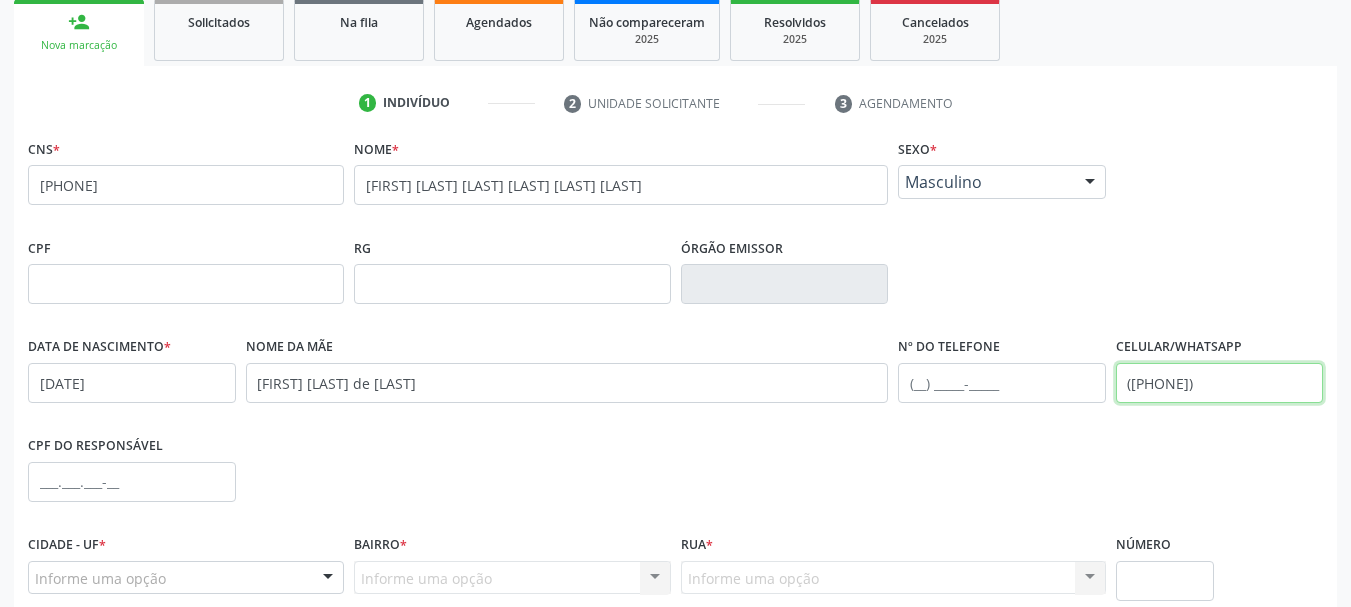 scroll, scrollTop: 477, scrollLeft: 0, axis: vertical 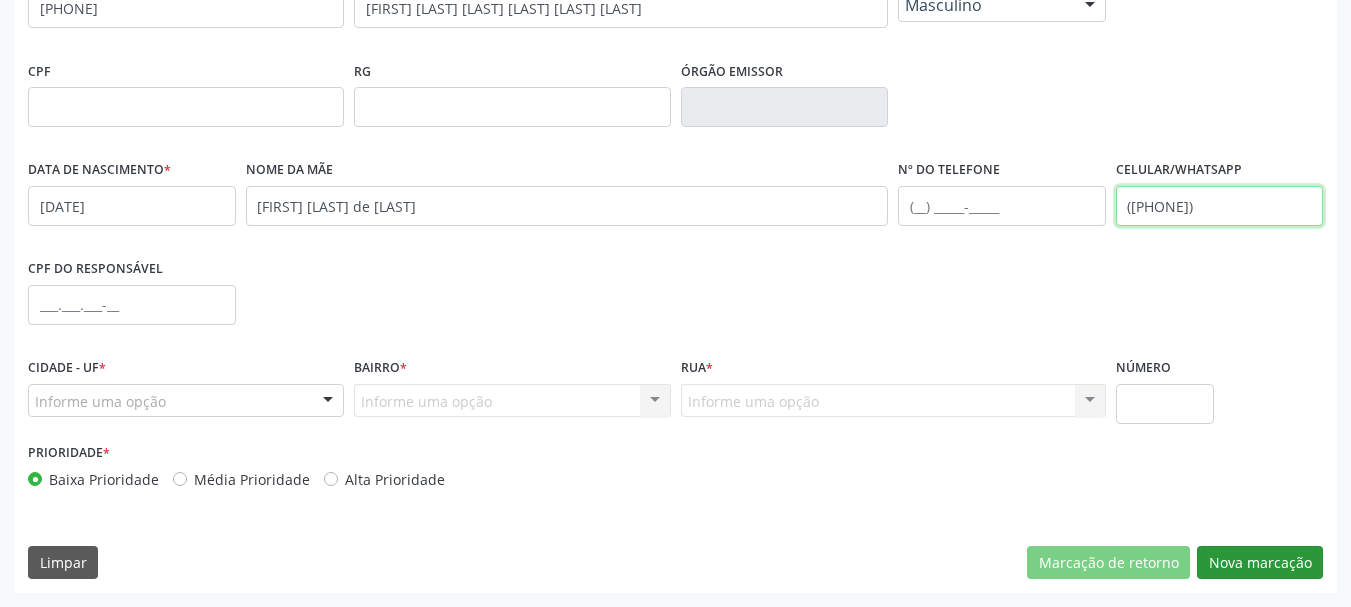 type on "([PHONE])" 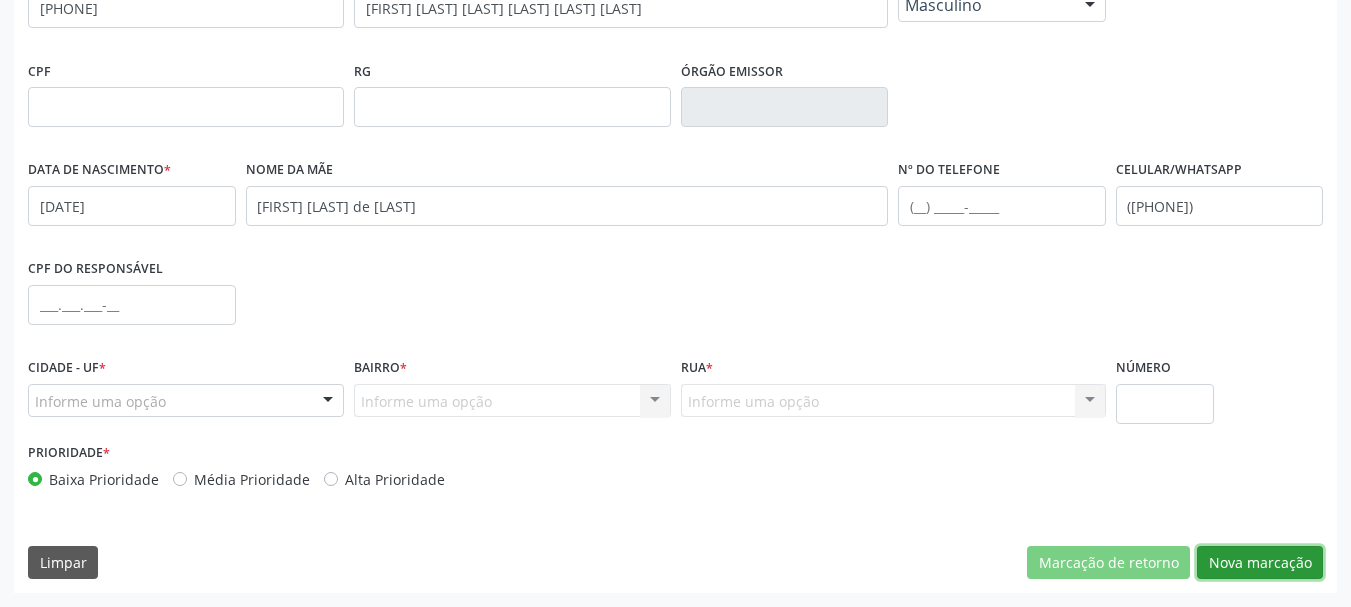click on "Nova marcação" at bounding box center (1260, 563) 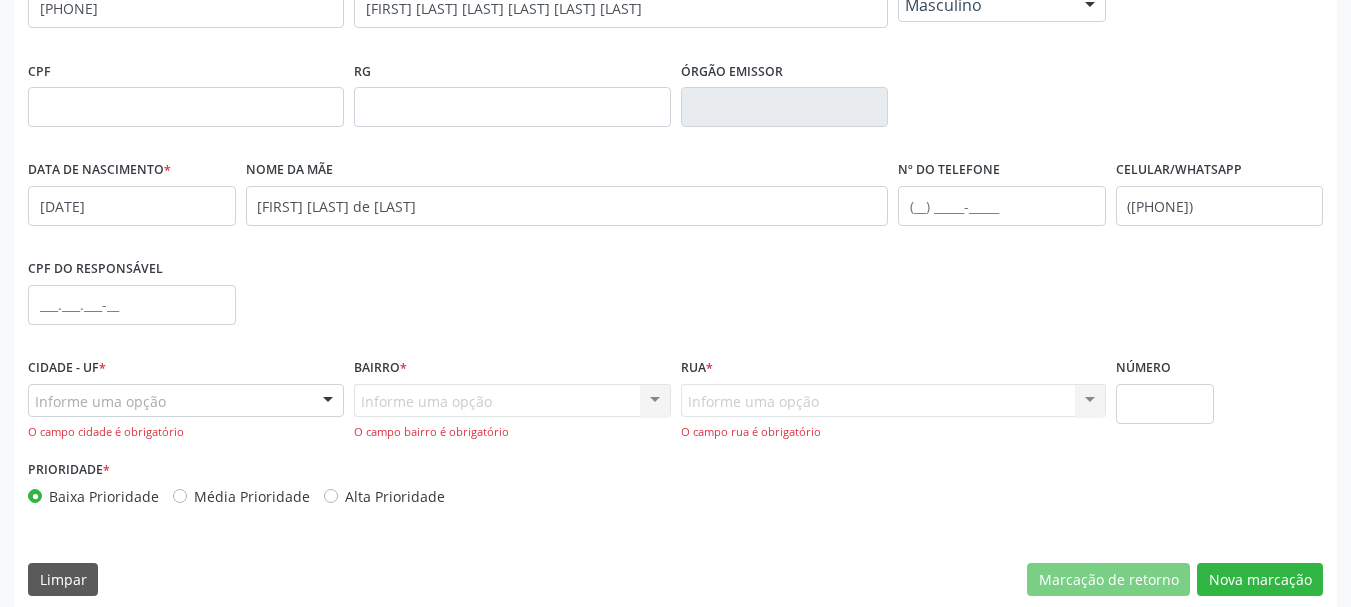 click on "Informe uma opção" at bounding box center [186, 401] 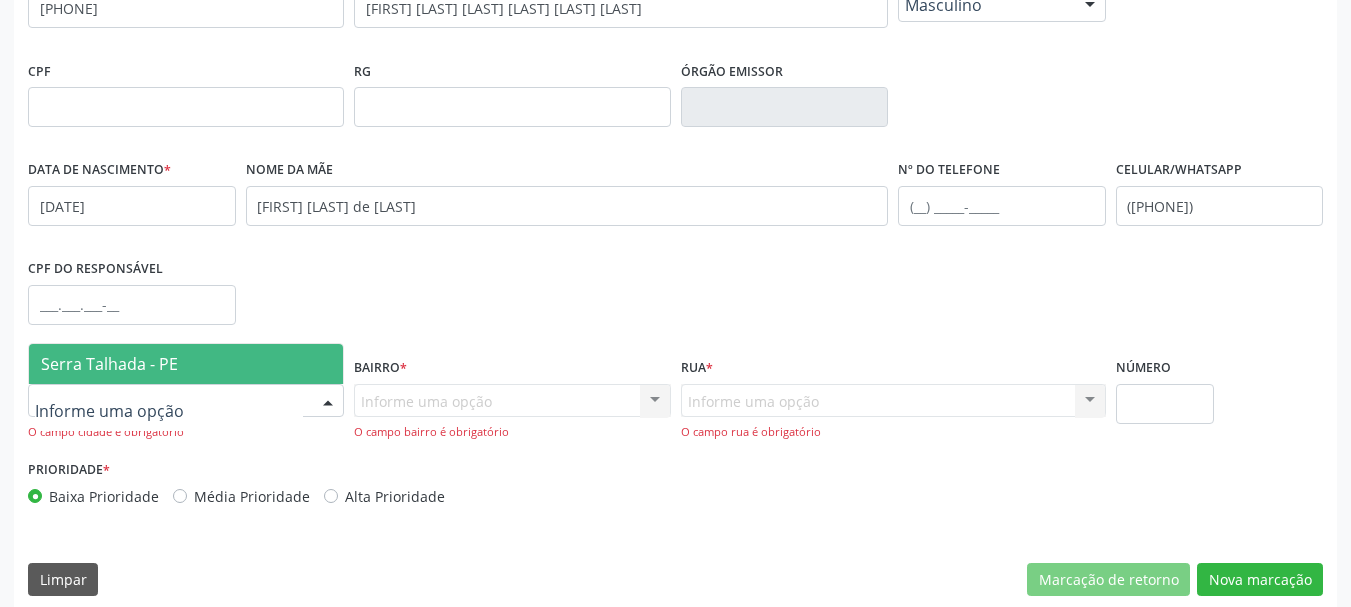 click on "Serra Talhada - PE" at bounding box center [186, 364] 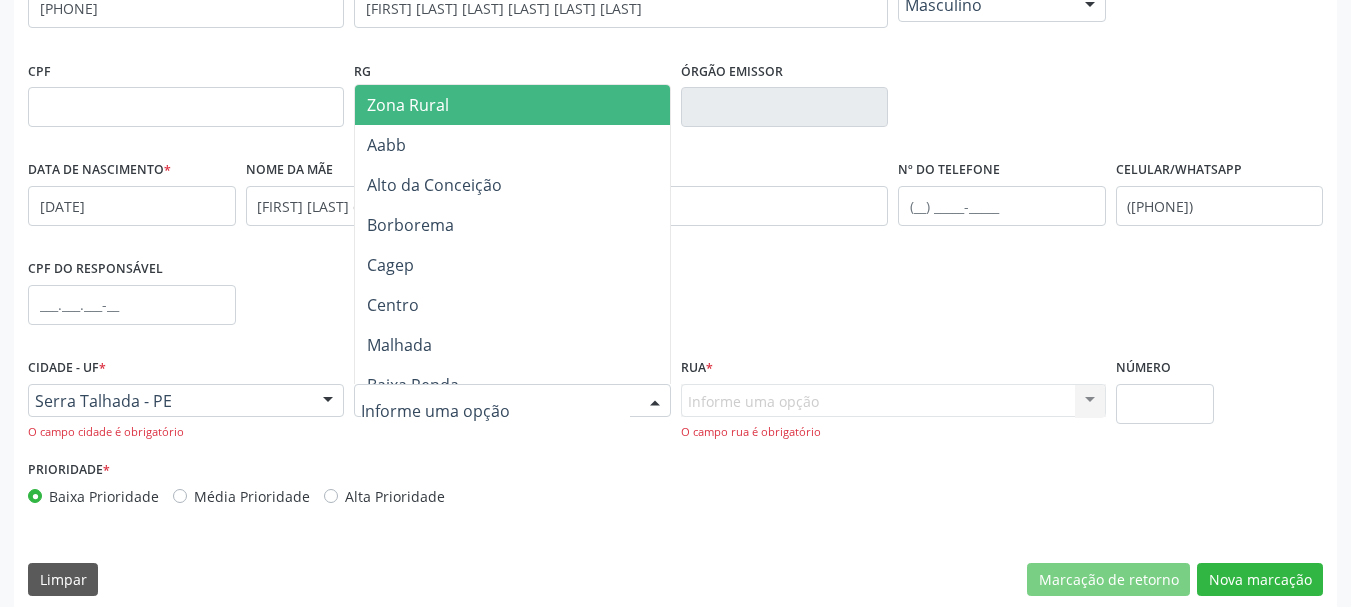 type on "F" 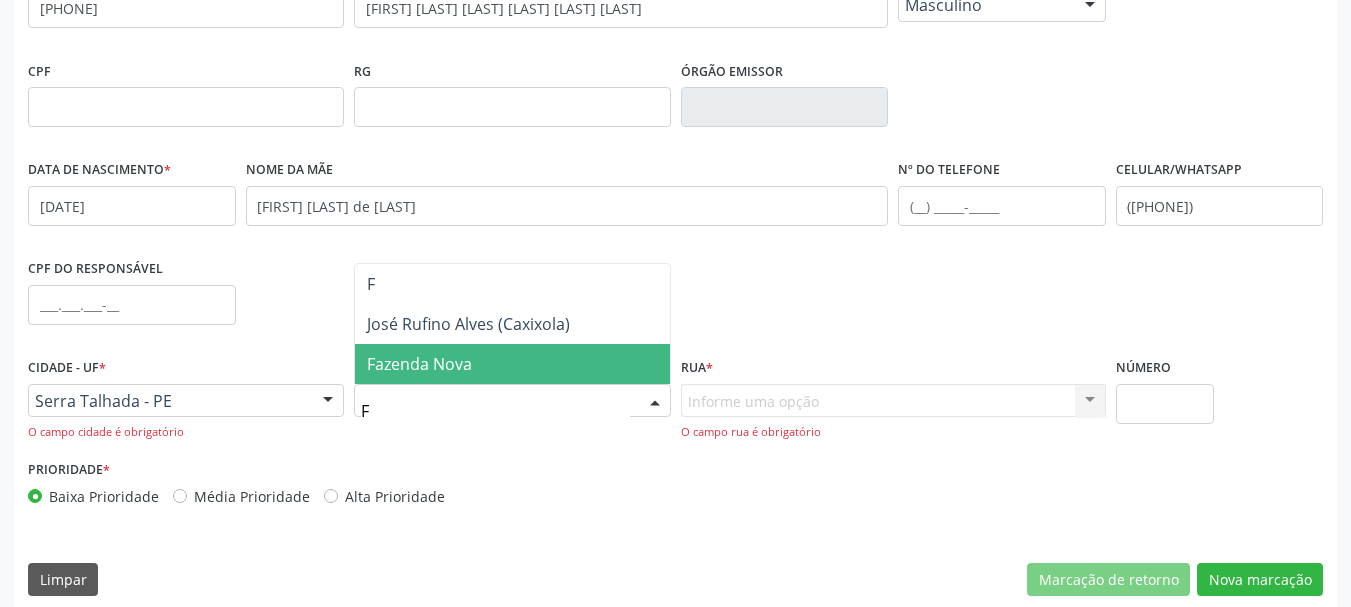 click on "Fazenda Nova" at bounding box center [419, 364] 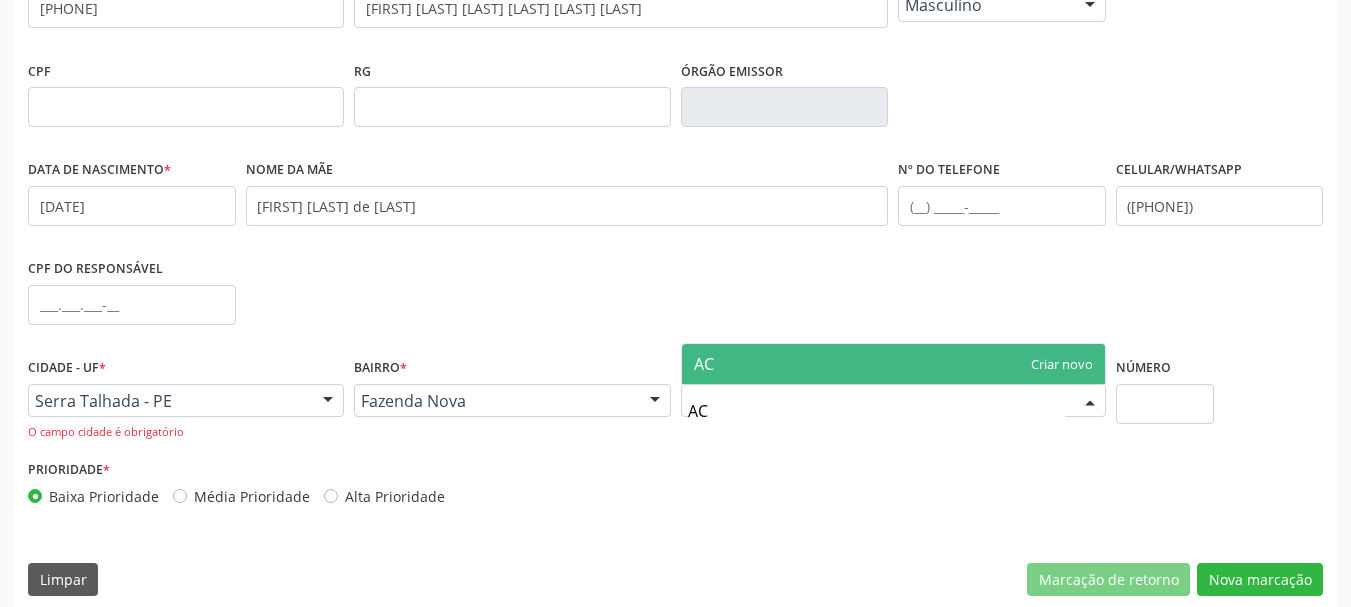 type on "A" 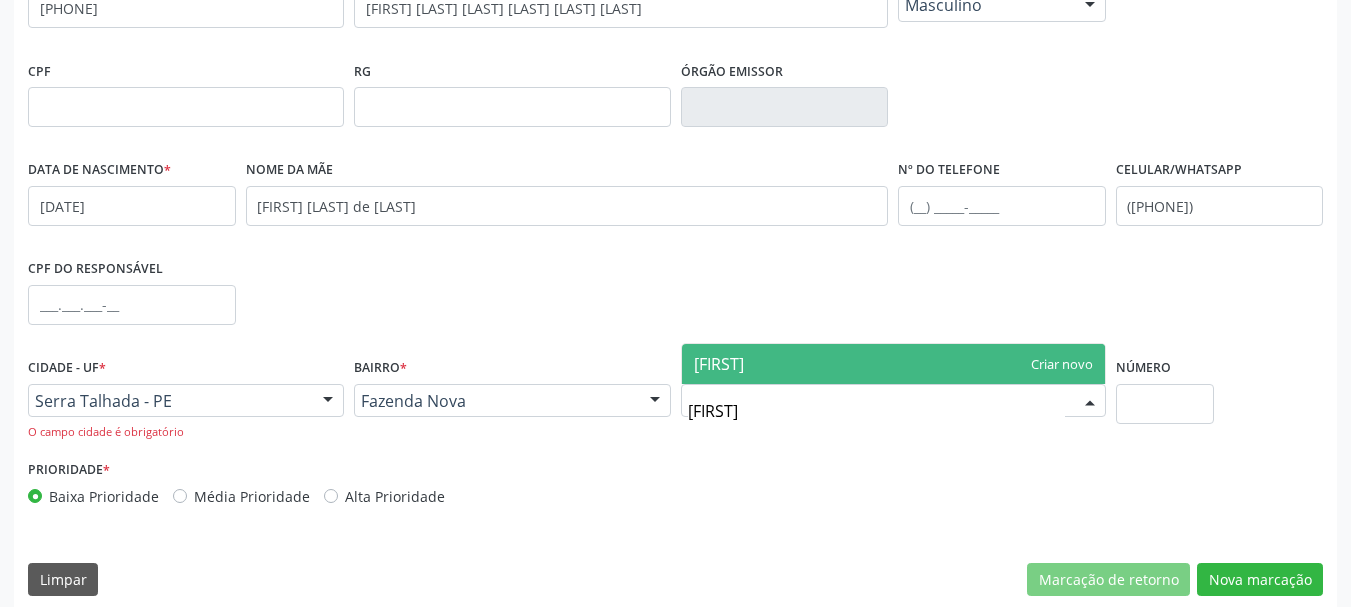type on "[FIRST]" 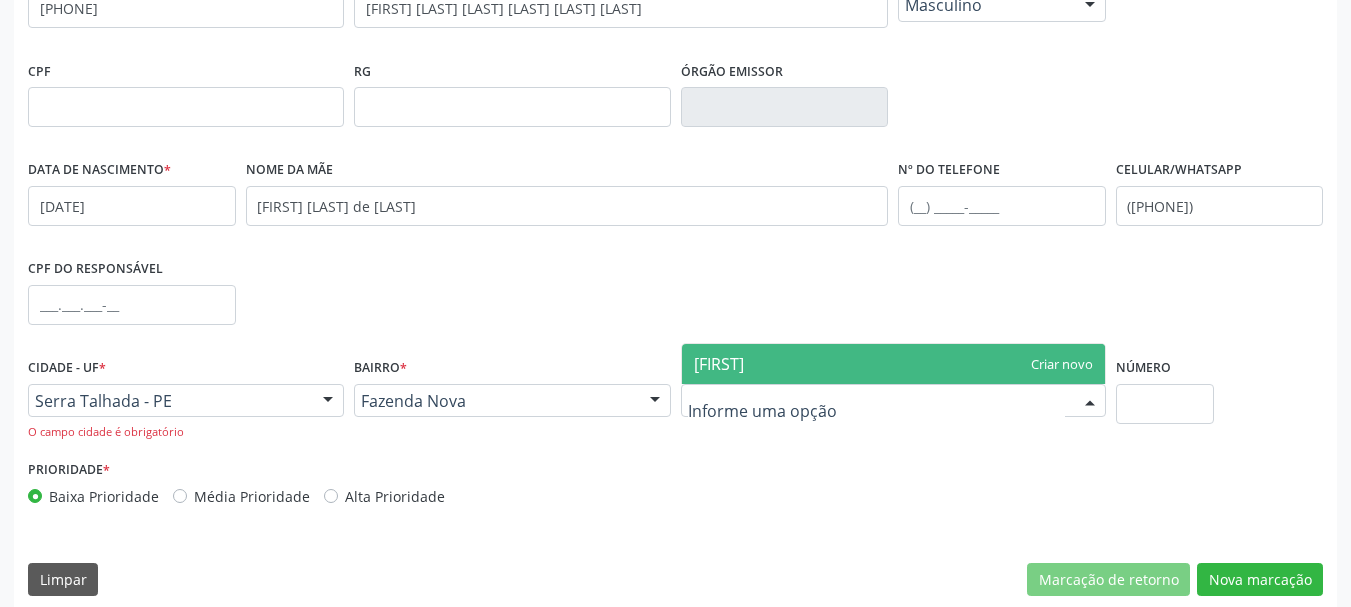 click on "Fazenda Nova Zona Rural Aabb Alto da Conceição Borborema Cagep Centro Malhada Baixa Renda Dnocs (Br) Bernardo Vieira Santa Rita Varzinha Vila Bela São Cristovão José Tomé de Sousa (Mutirão) Bom Jesus Ipsep Caiçarinha Luanda José Rufino Alves (Caxixola) Tancredo Neves (Cohab) Varzea Fazenda Nova universitario vilabela borborema BR Jardim das Oliveiras vial bela
Nenhum resultado encontrado para: "   "
Nenhuma opção encontrada. Digite para adicionar." at bounding box center (512, 401) 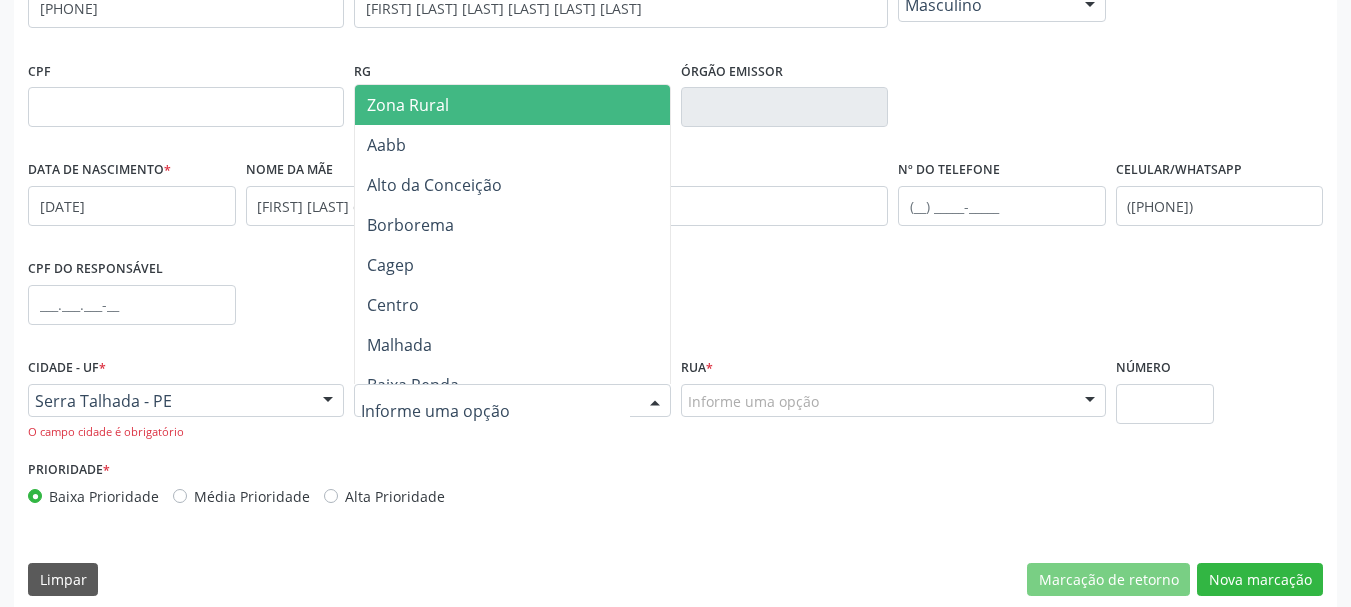click on "Zona Rural" at bounding box center [408, 105] 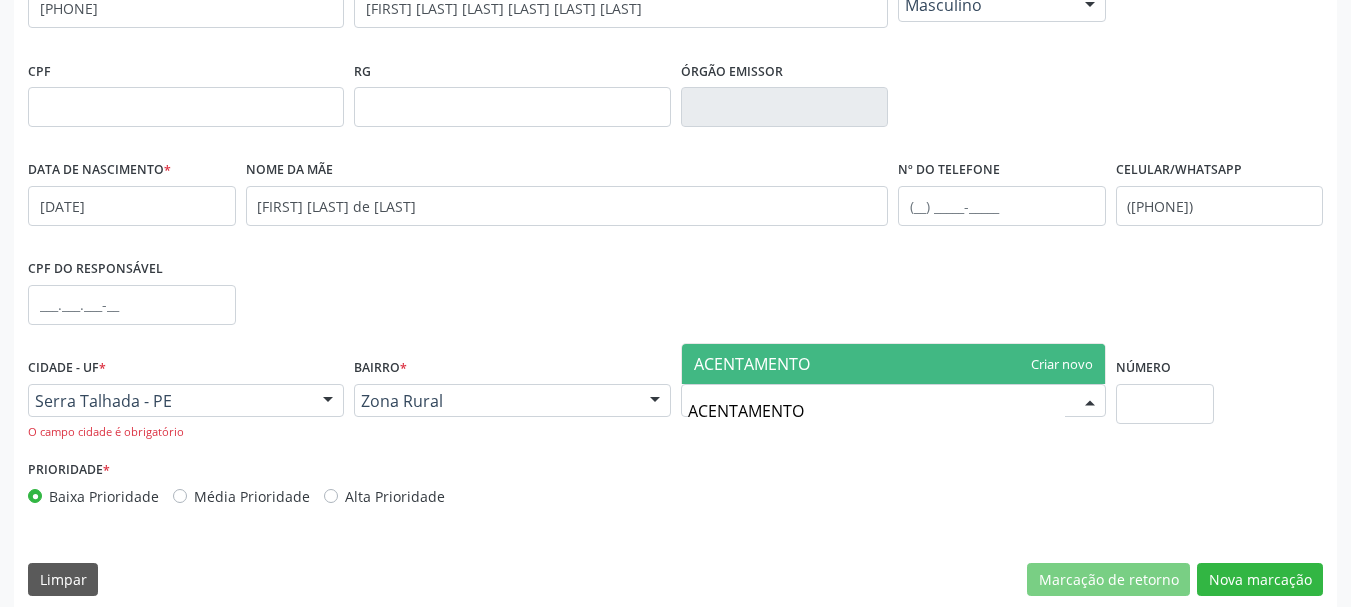 type on "ACENTAMENTO" 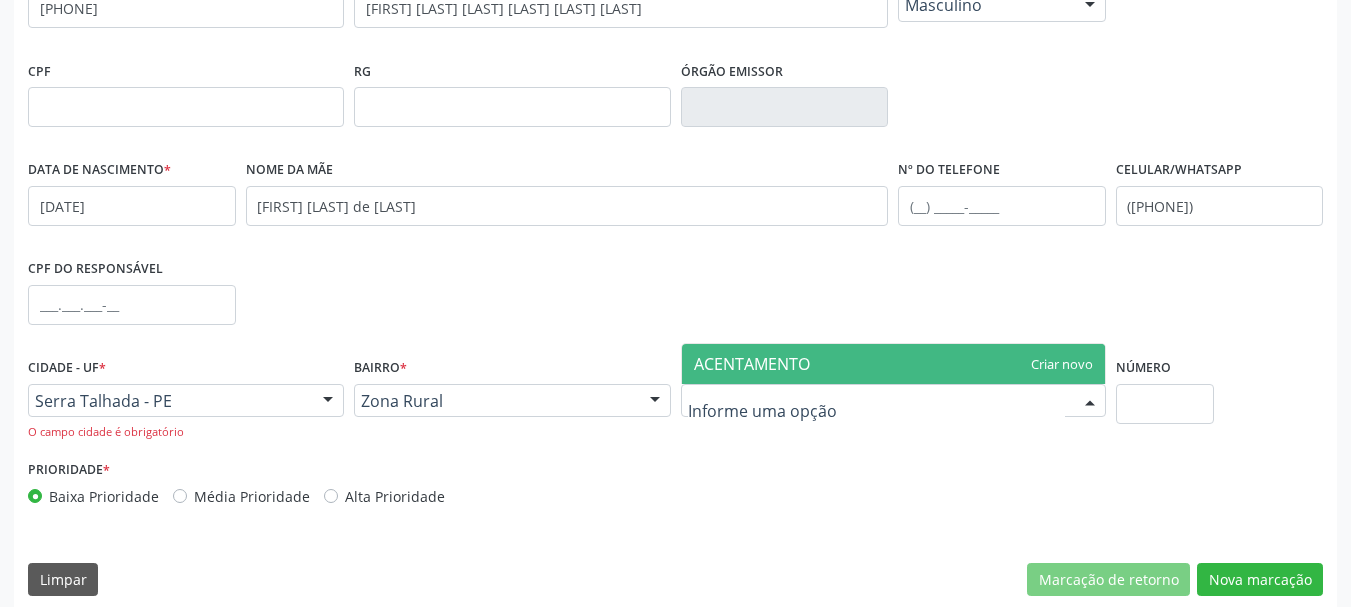 click at bounding box center (1090, 402) 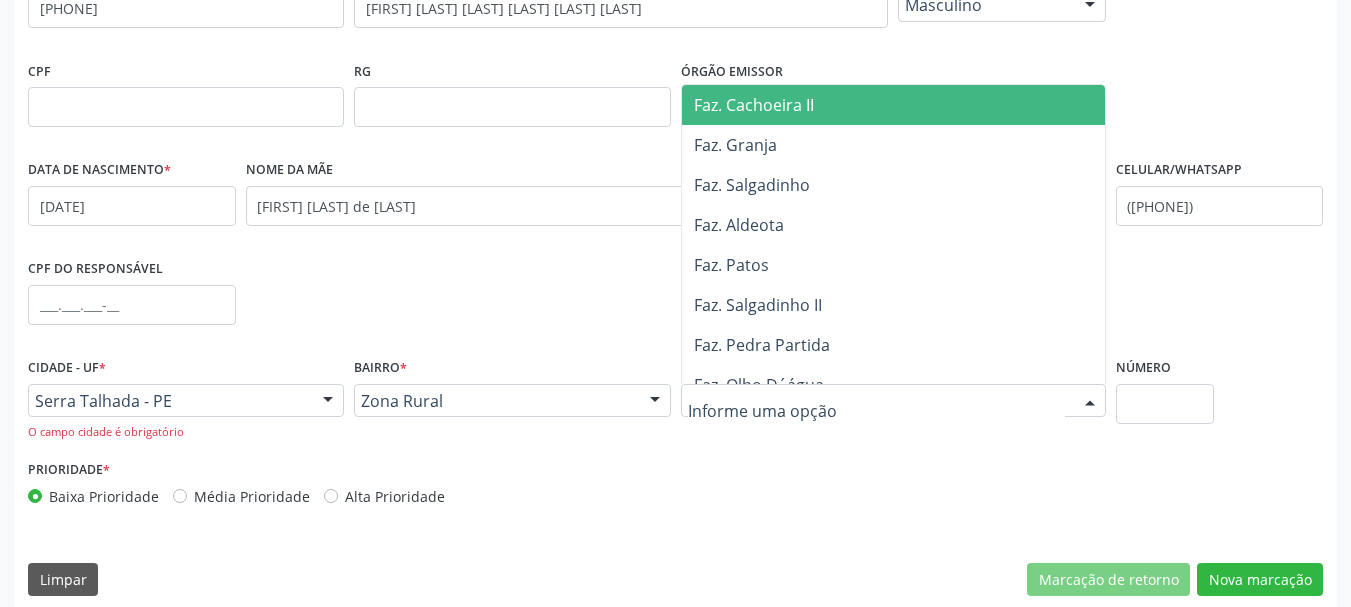 click at bounding box center (1090, 402) 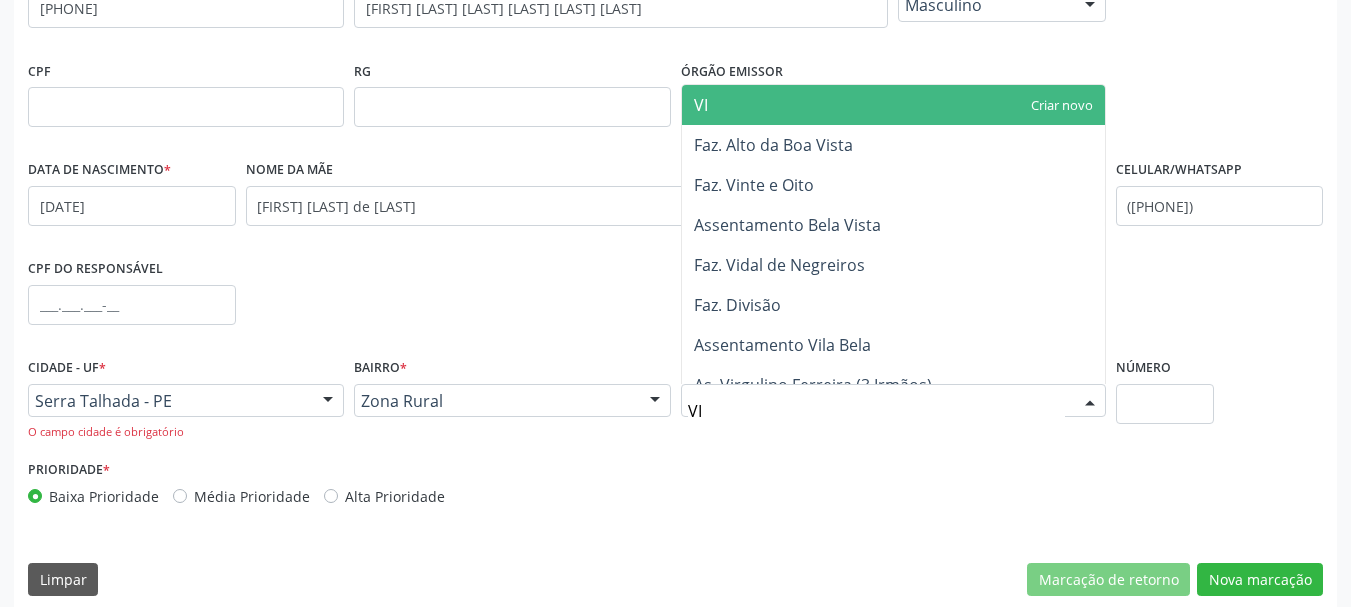 type on "VIR" 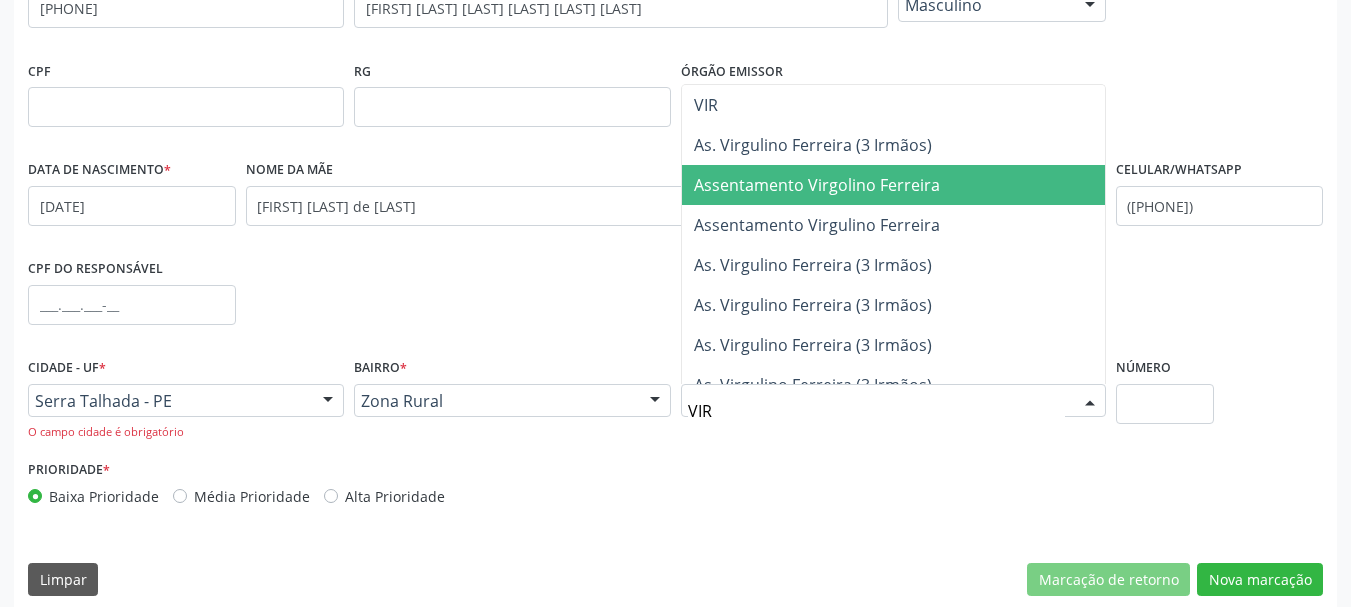 click on "Assentamento Virgolino Ferreira" at bounding box center [817, 185] 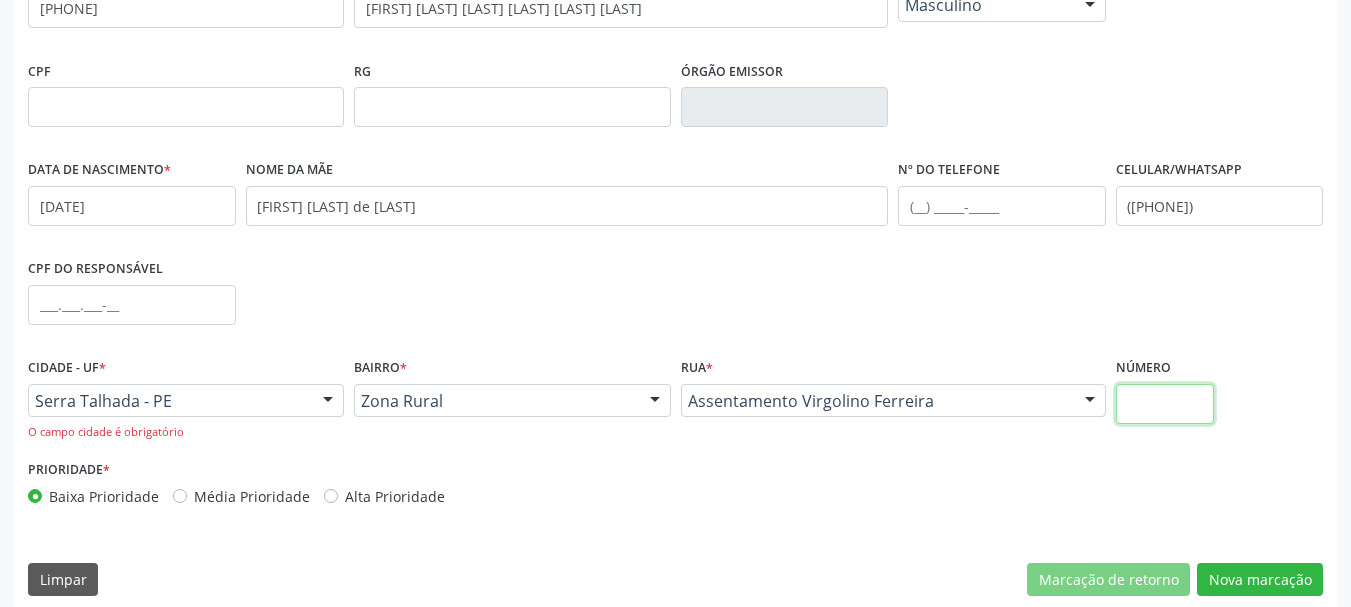 click at bounding box center [1165, 404] 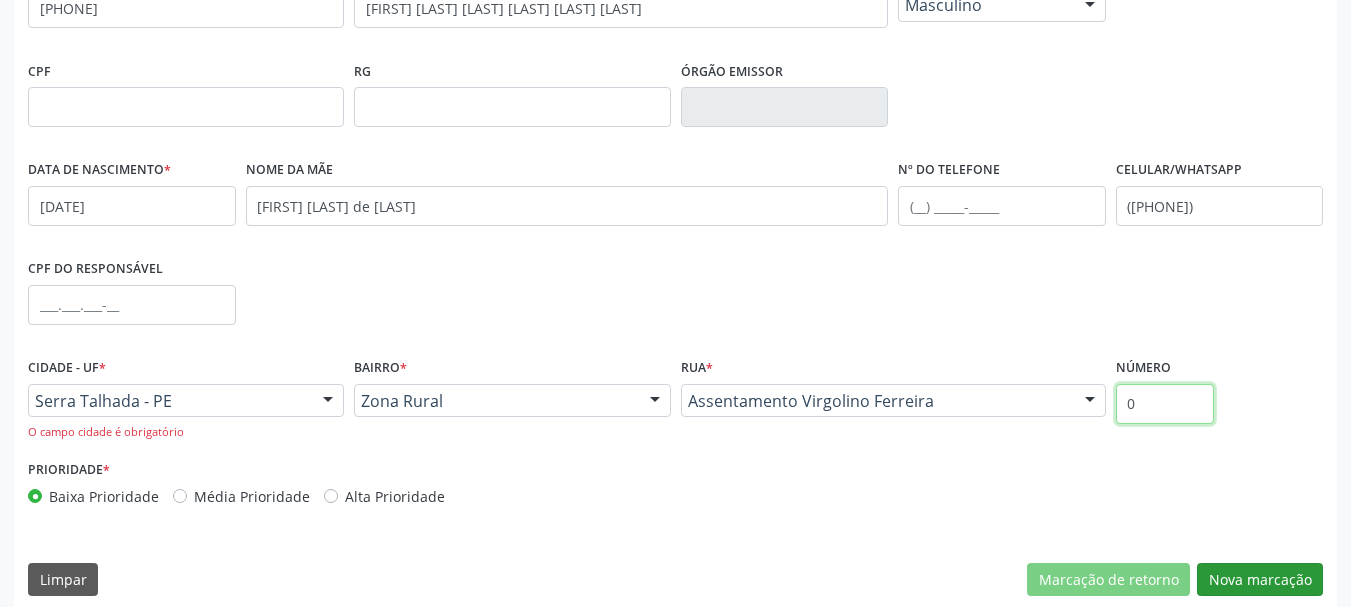 type on "0" 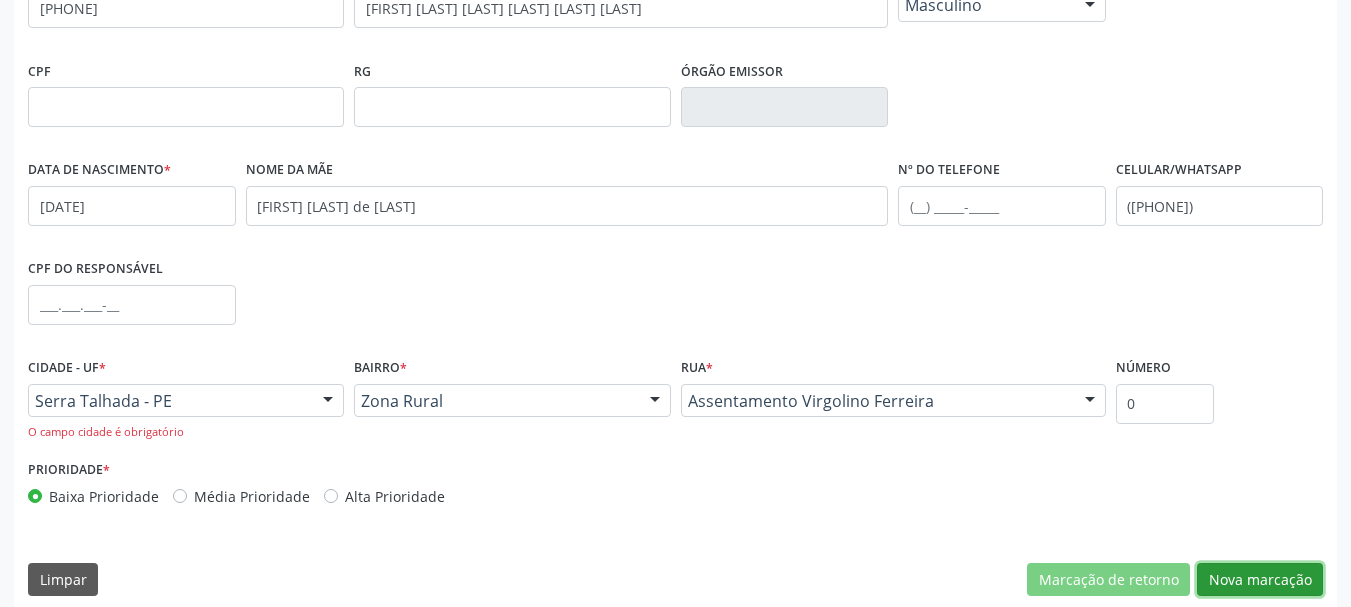 click on "Nova marcação" at bounding box center (1260, 580) 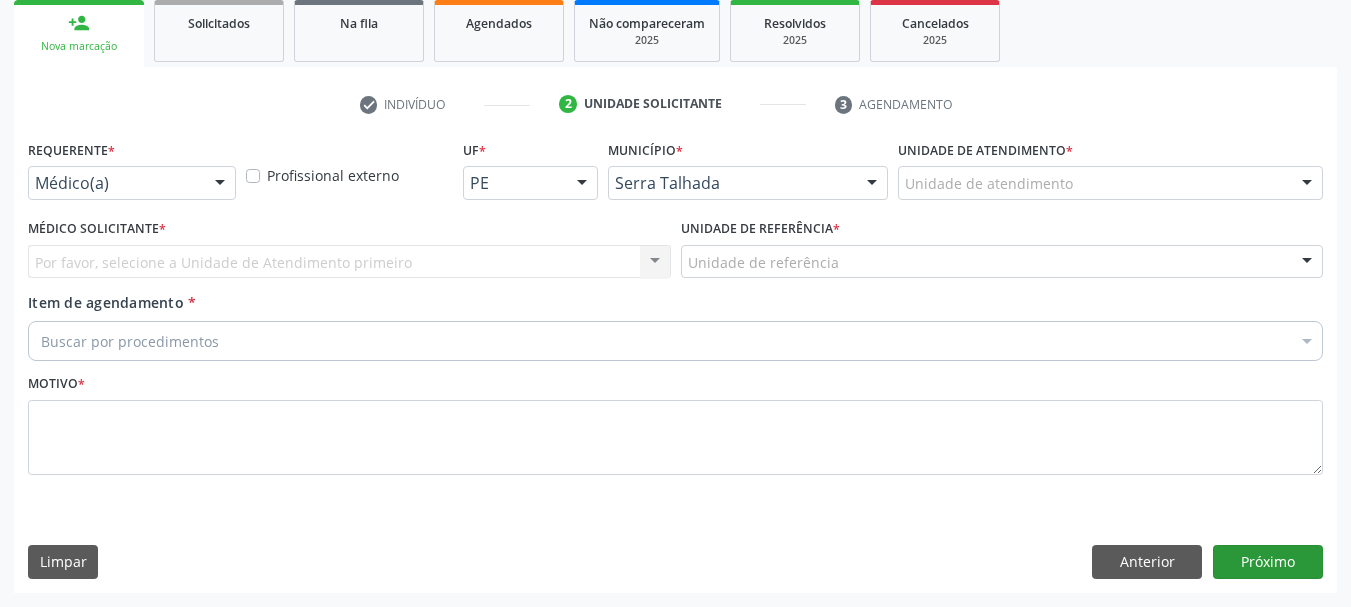 scroll, scrollTop: 299, scrollLeft: 0, axis: vertical 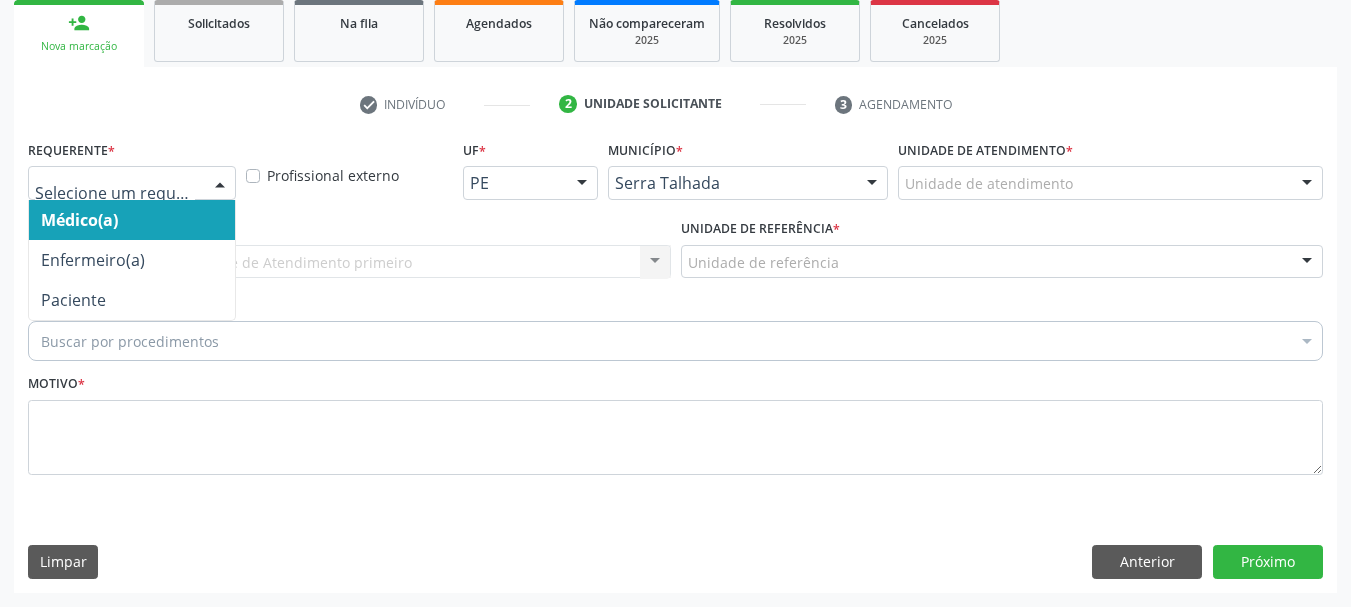 click at bounding box center (220, 184) 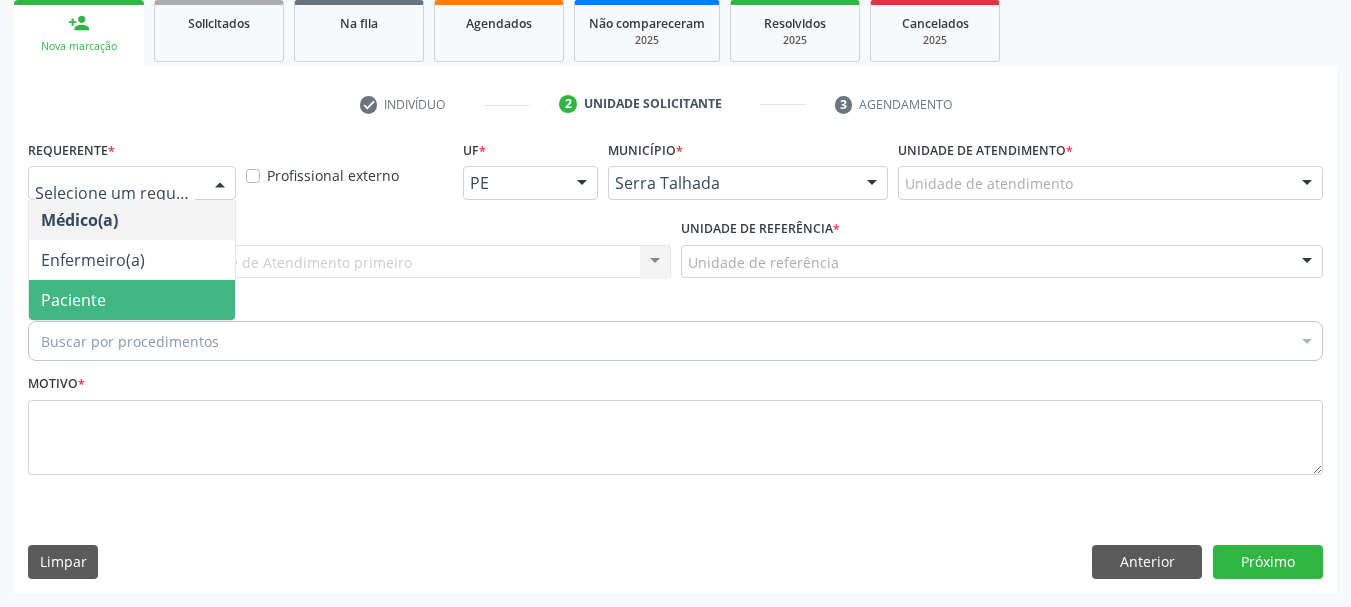 click on "Paciente" at bounding box center (132, 300) 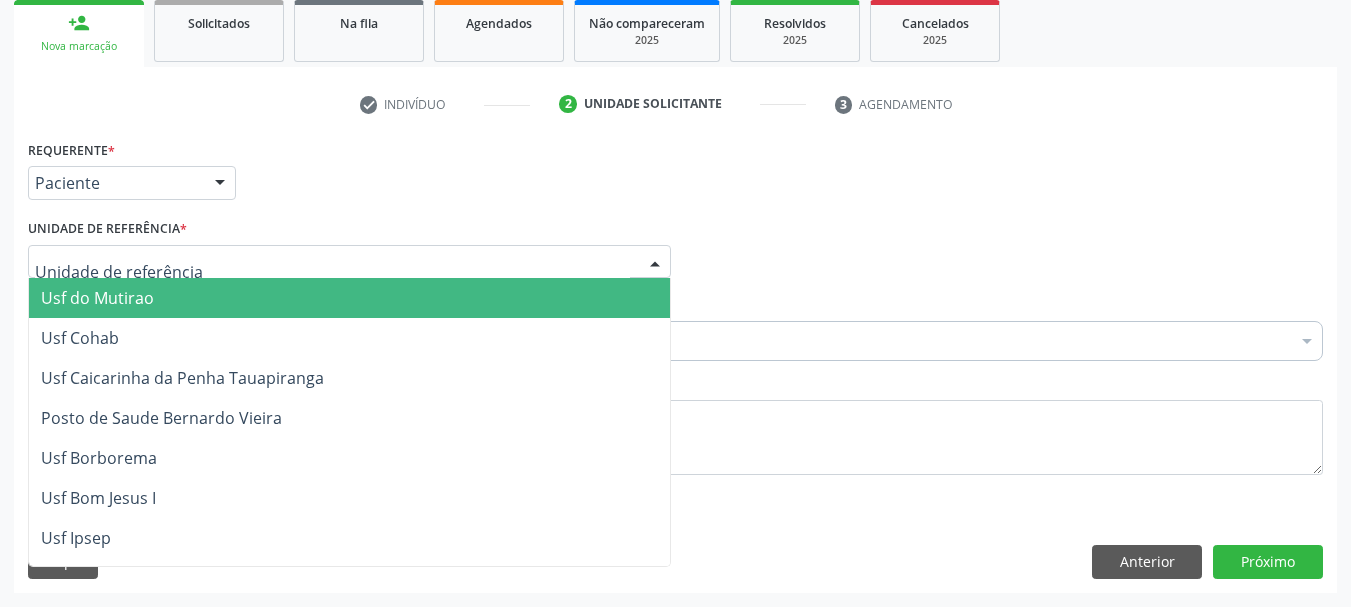 click at bounding box center (349, 262) 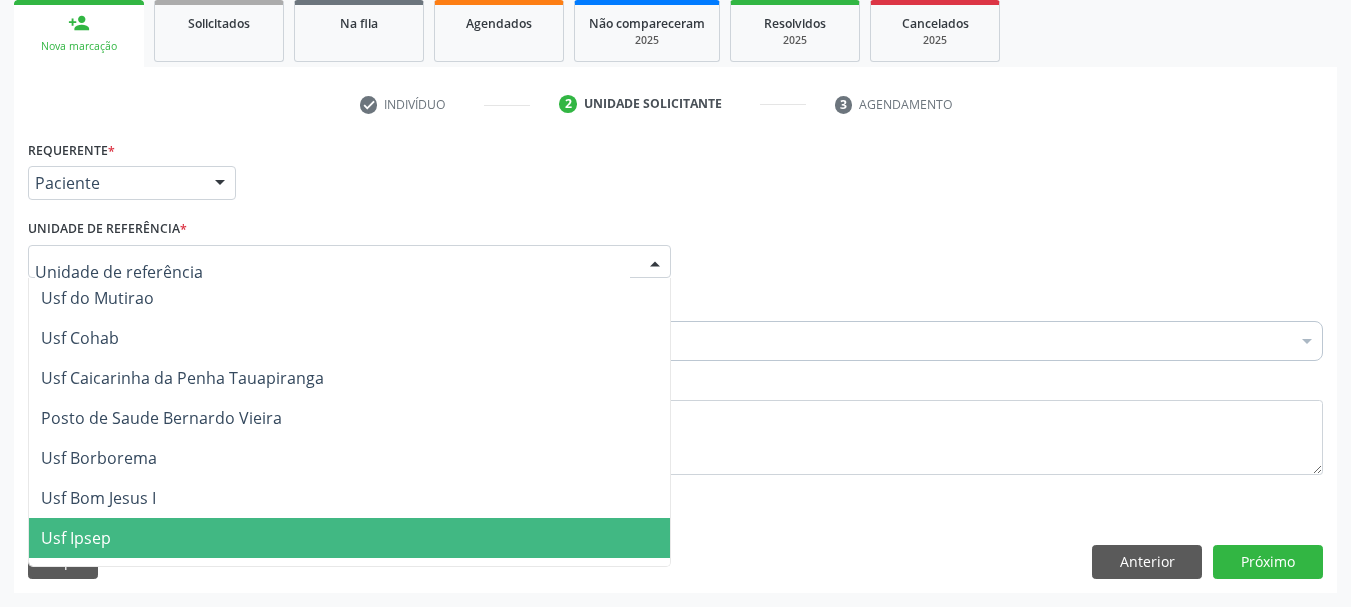 click on "Usf Ipsep" at bounding box center [349, 538] 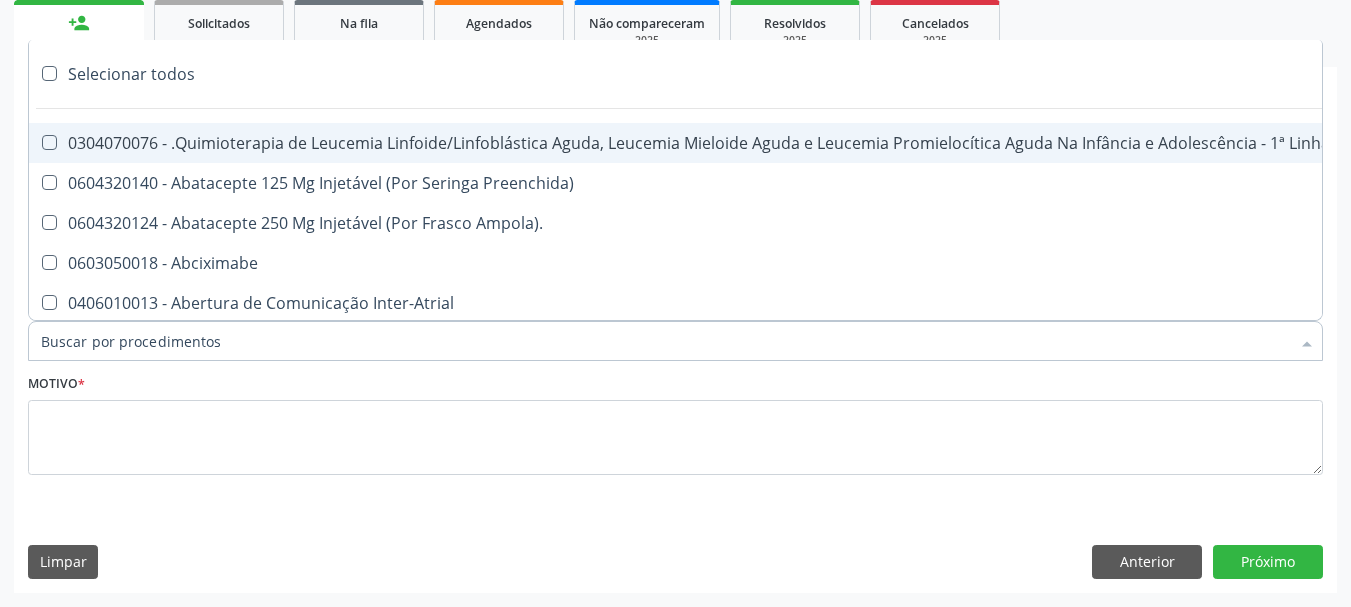 type on "N" 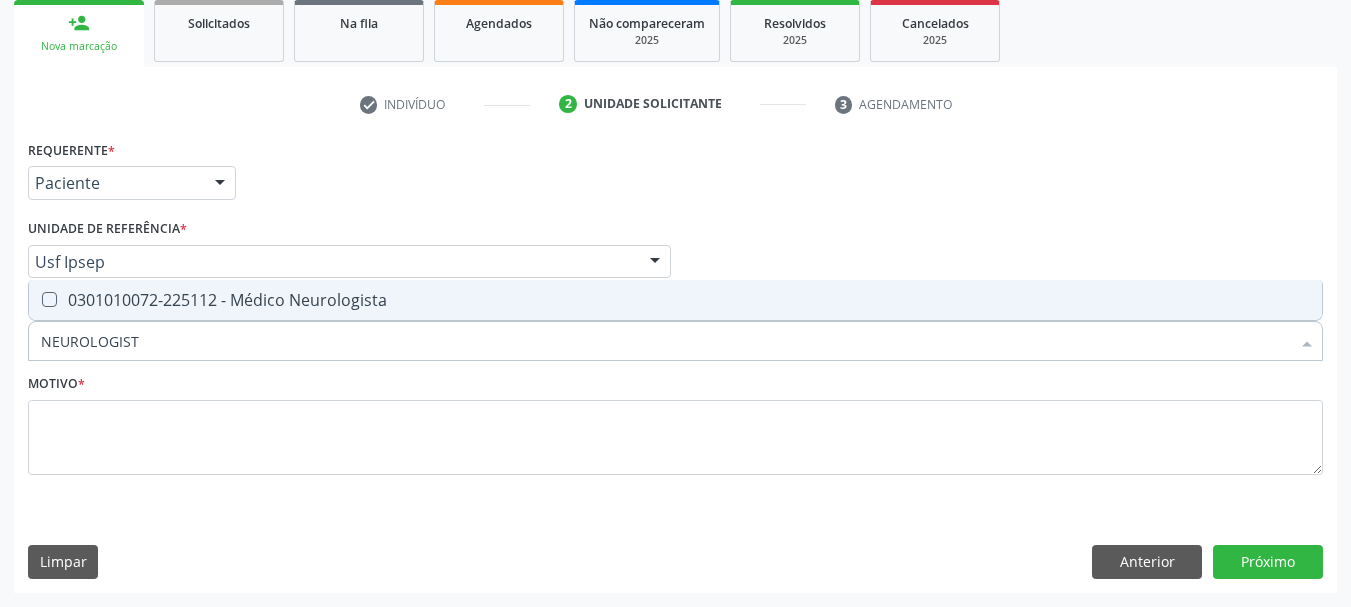 type on "NEUROLOGISTA" 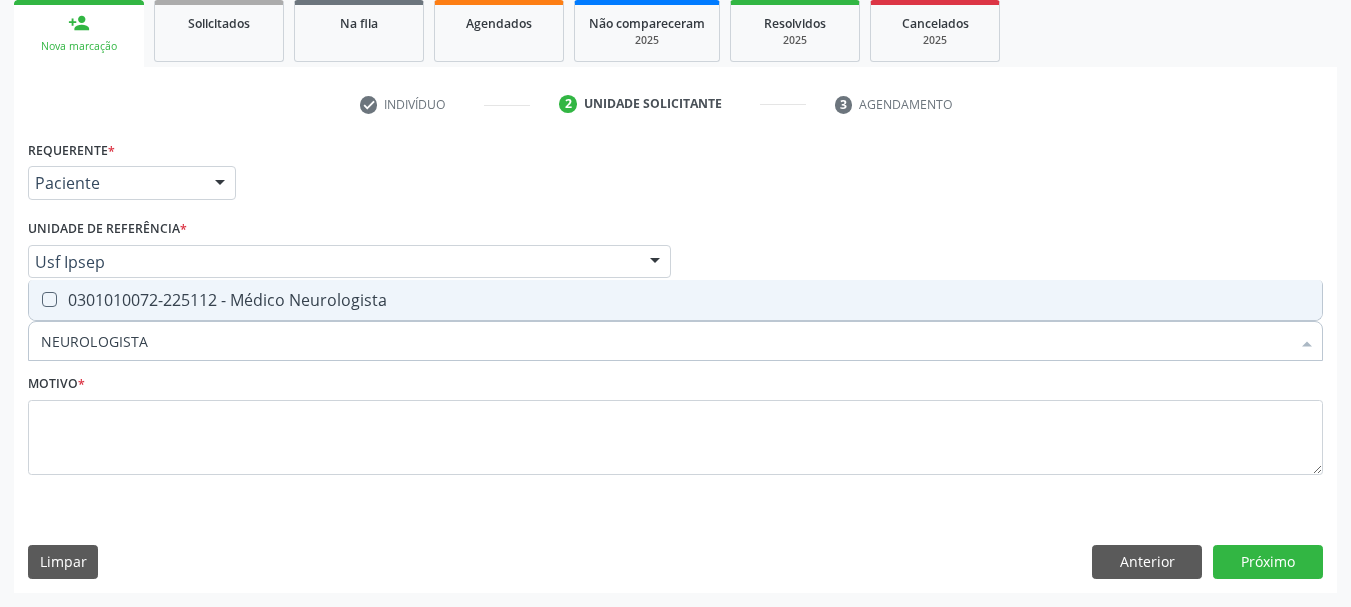 click at bounding box center (49, 299) 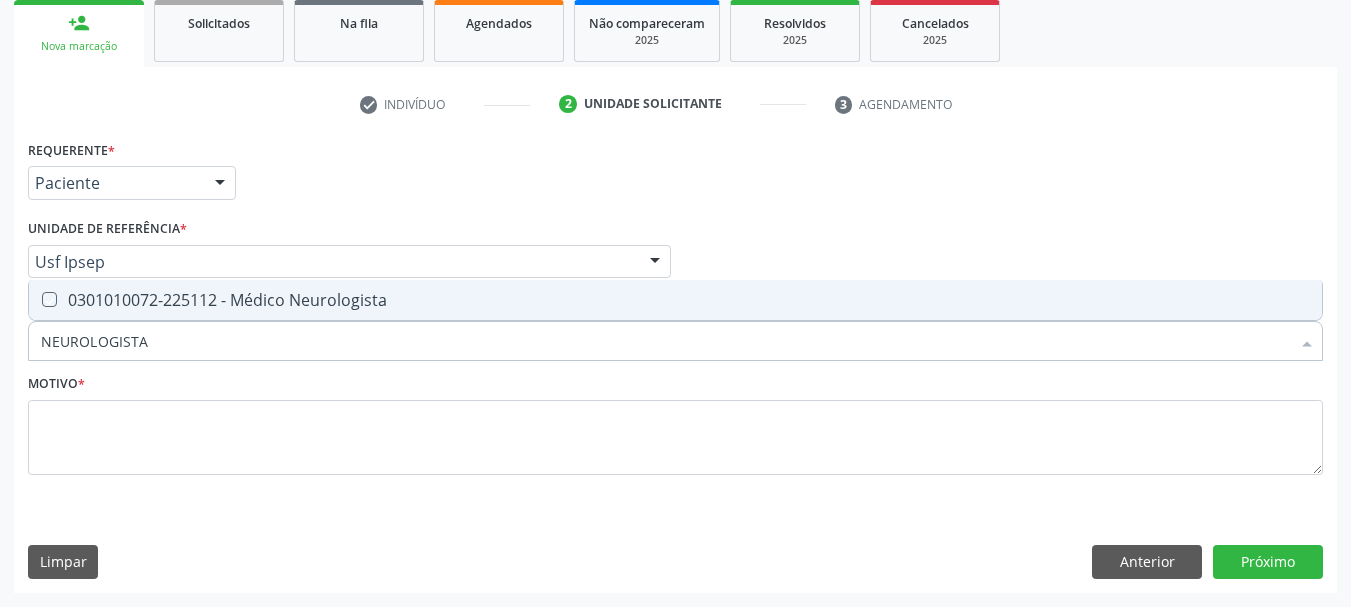 click at bounding box center (35, 299) 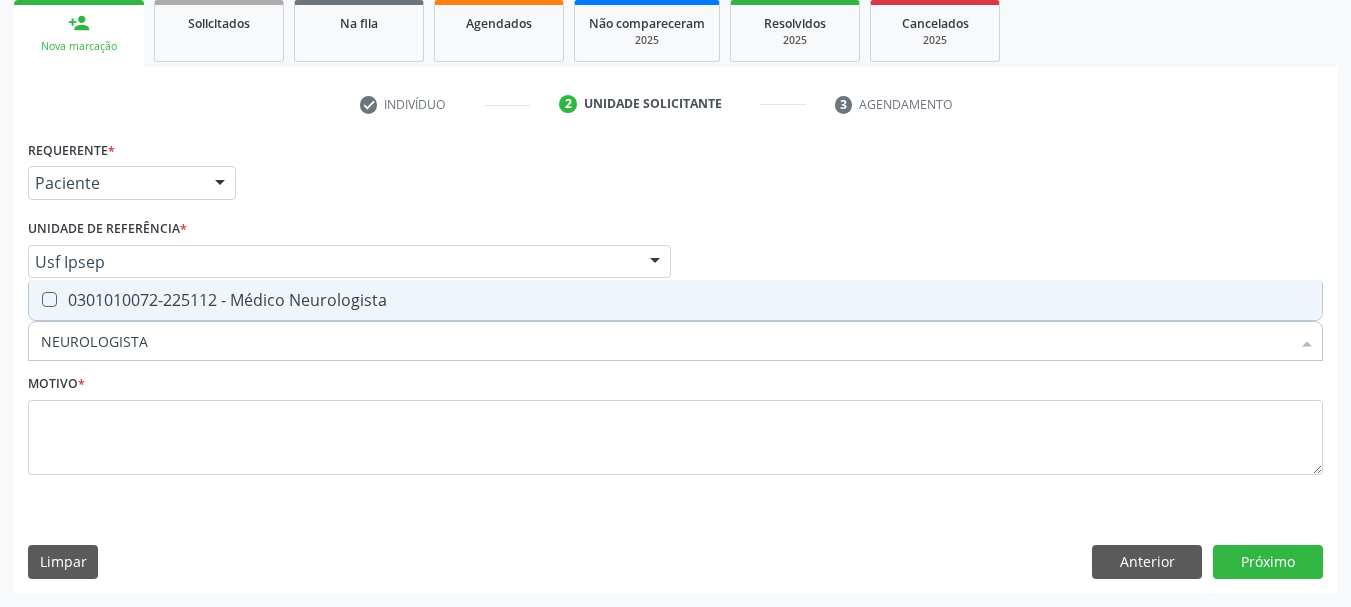 checkbox on "true" 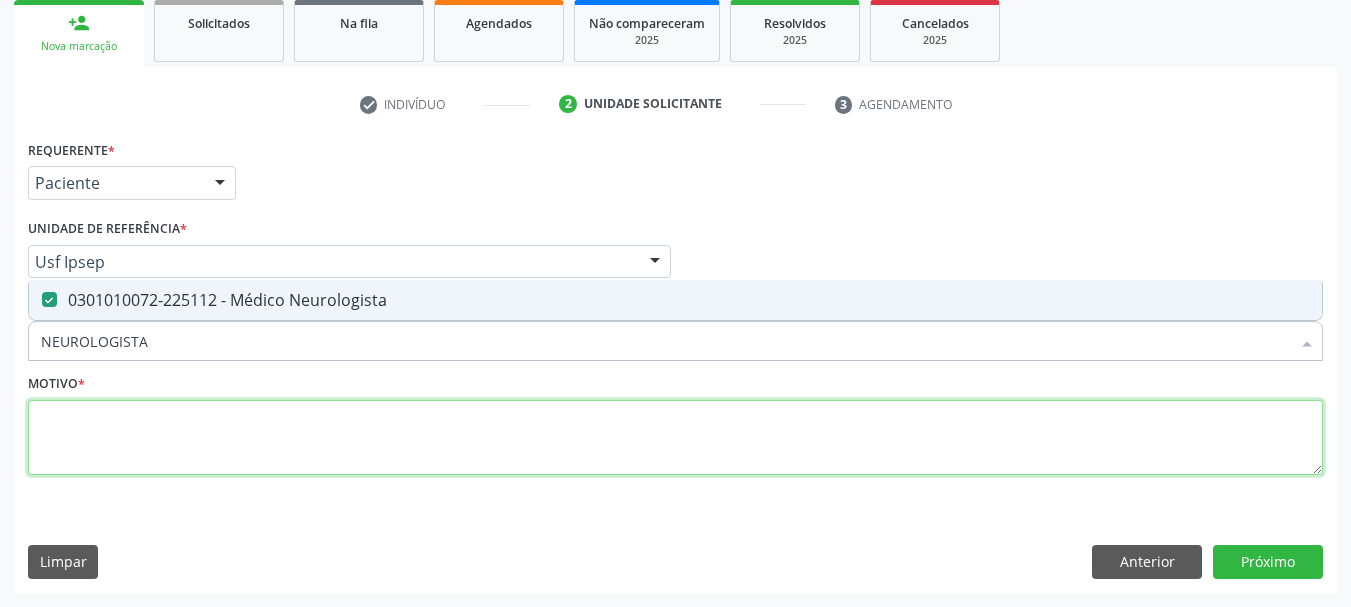 click at bounding box center (675, 438) 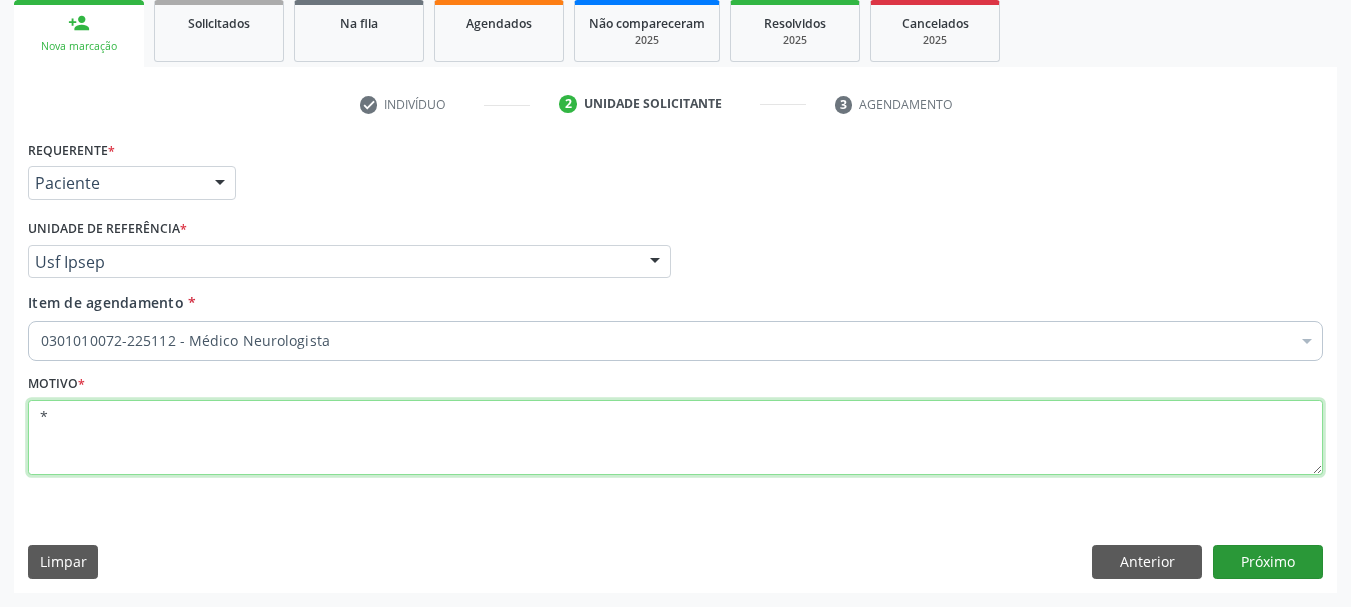 type on "*" 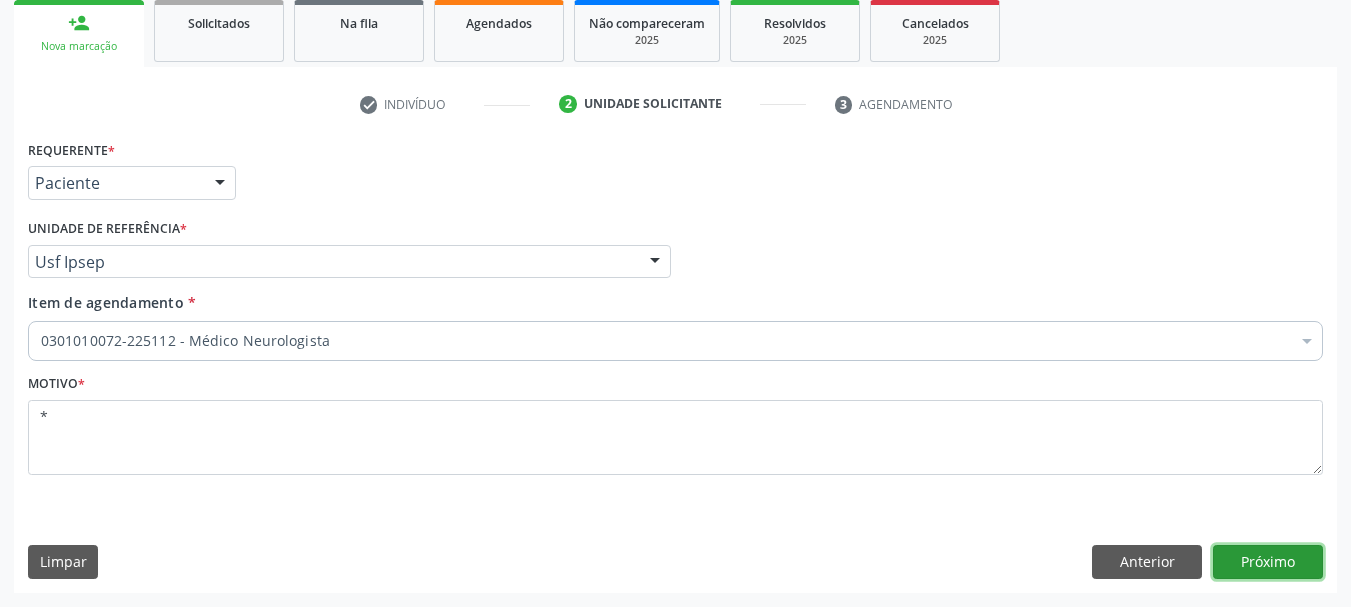 click on "Próximo" at bounding box center [1268, 562] 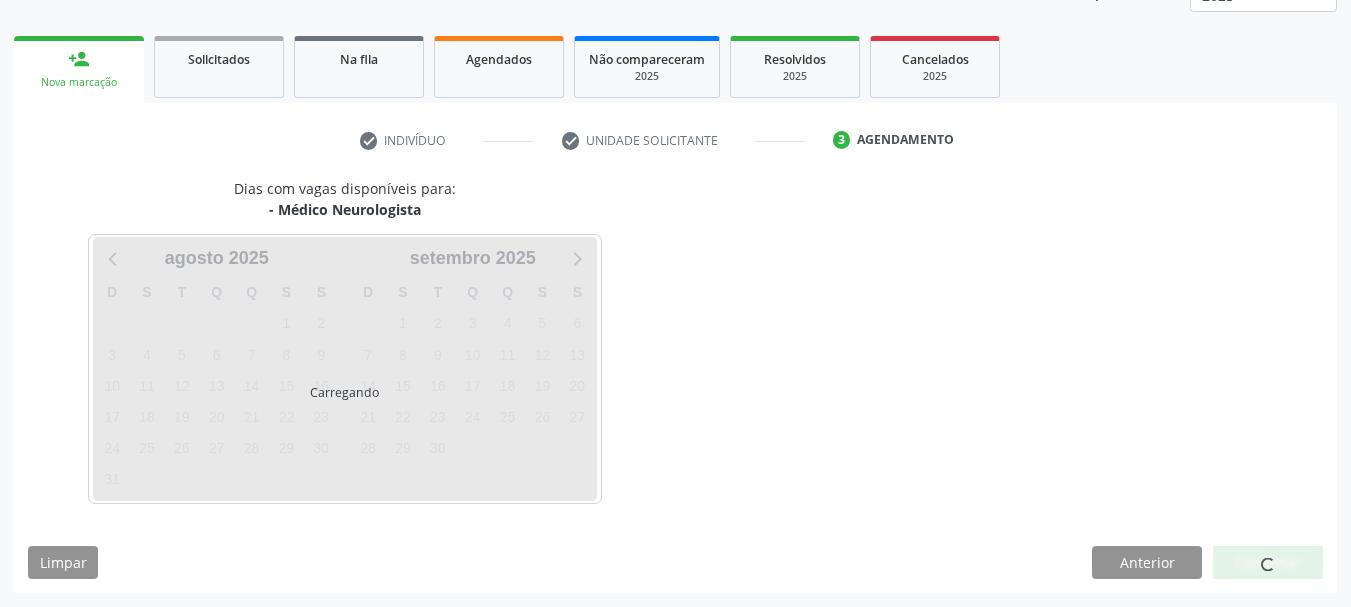 scroll, scrollTop: 263, scrollLeft: 0, axis: vertical 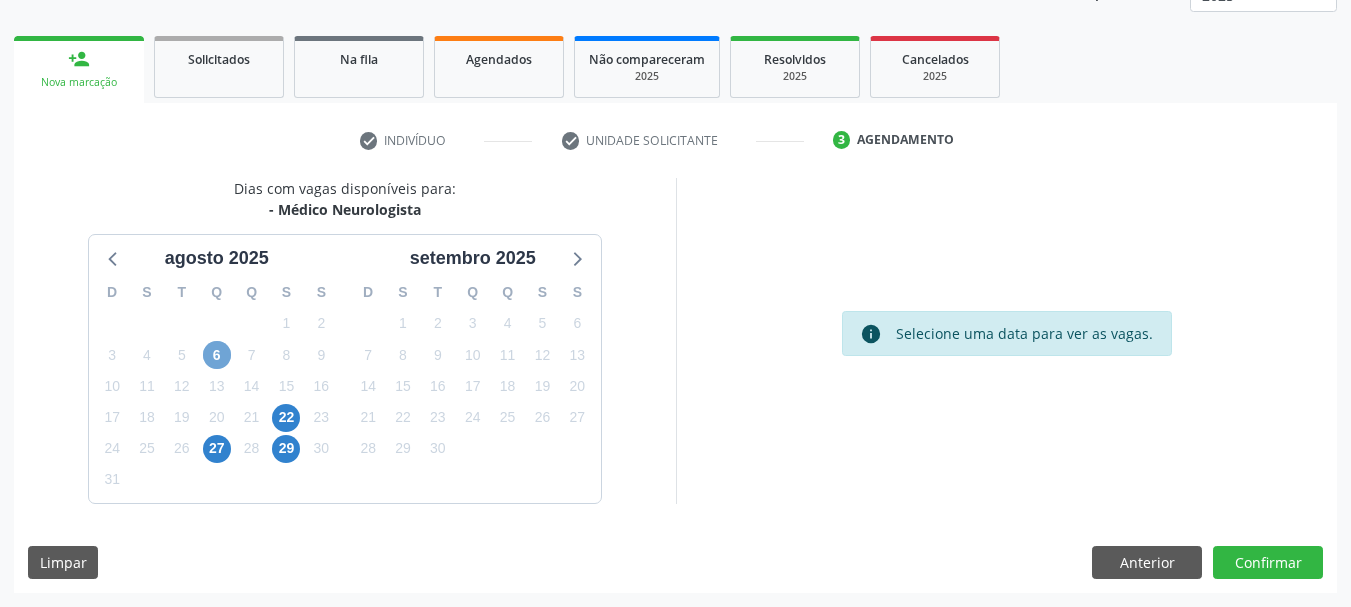 click on "6" at bounding box center (217, 355) 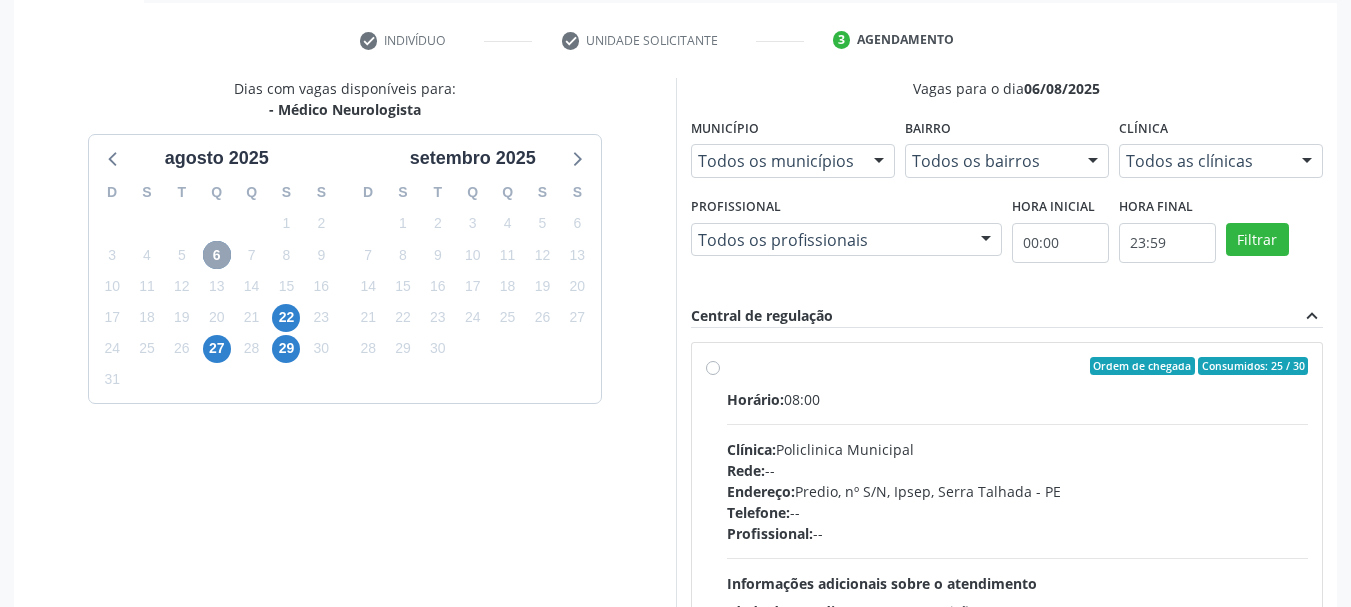 scroll, scrollTop: 463, scrollLeft: 0, axis: vertical 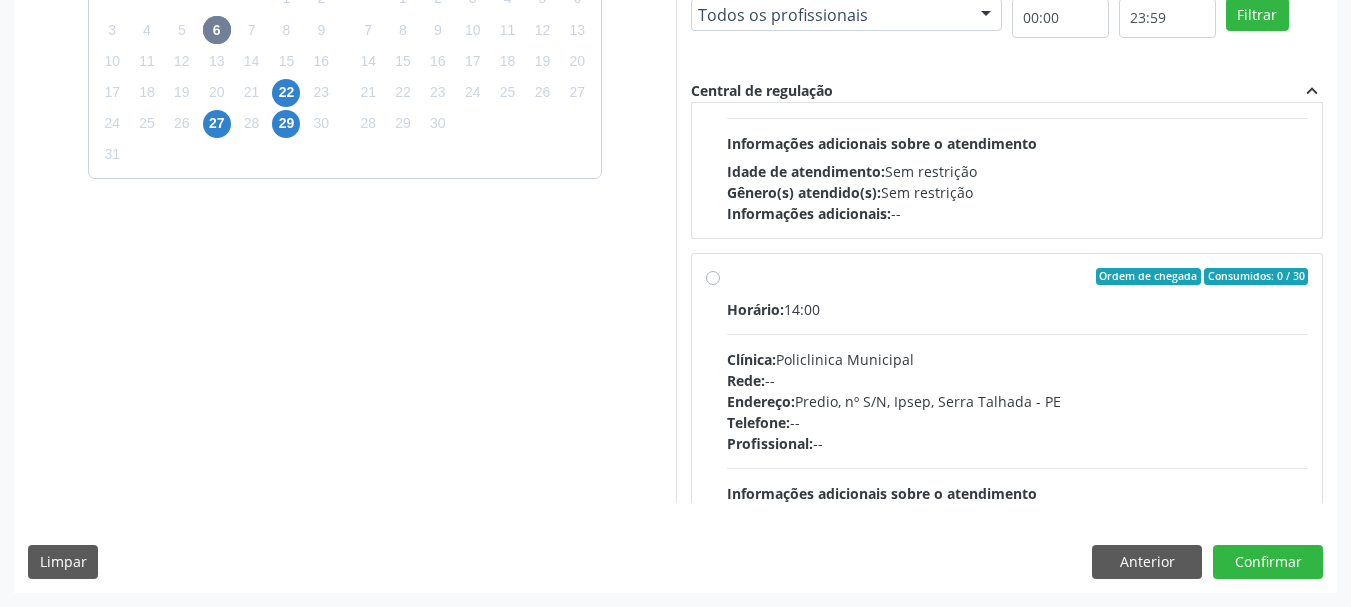 click on "Dias com vagas disponíveis para:
- Médico Neurologista
[MONTH] [YEAR] D S T Q Q S S 27 28 29 30 31 1 2 3 4 5 6 7 8 9 10 11 12 13 14 15 16 17 18 19 20 21 22 23 24 25 26 27 28 29 30 31 1 2 3 4 5 6 [MONTH] 2025 D S T Q Q S S 31 1 2 3 4 5 6 7 8 9 10 11 12 13 14 15 16 17 18 19 20 21 22 23 24 25 26 27 28 29 30 1 2 3 4 5 6 7 8 9 10 11
Vagas para o dia
[DATE]
Município
Todos os municípios         Todos os municípios   [CITY] - [STATE]
Nenhum resultado encontrado para: "   "
Não há nenhuma opção para ser exibida.
Bairro
Todos os bairros         Todos os bairros   [NEIGHBORHOOD]
Nenhum resultado encontrado para: "   "
Não há nenhuma opção para ser exibida.
Clínica
Todos as clínicas         Todos as clínicas   Policlinica Municipal
Nenhum resultado encontrado para: "   "
Profissional" at bounding box center (675, 222) 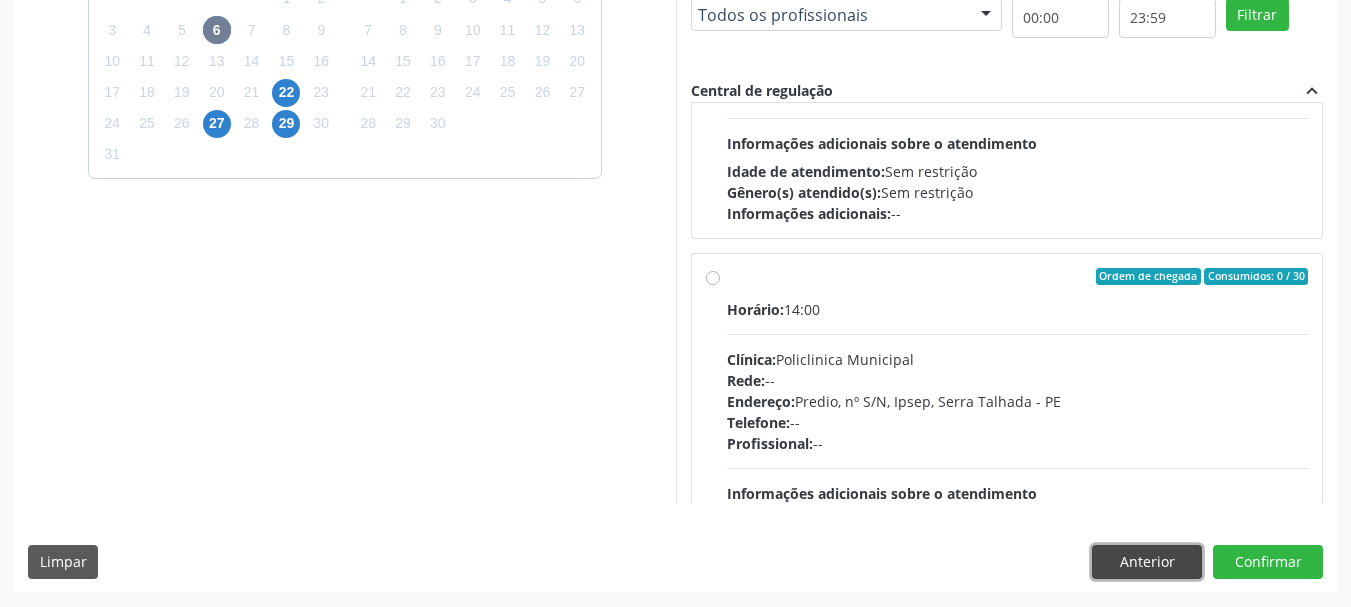 click on "Anterior" at bounding box center (1147, 562) 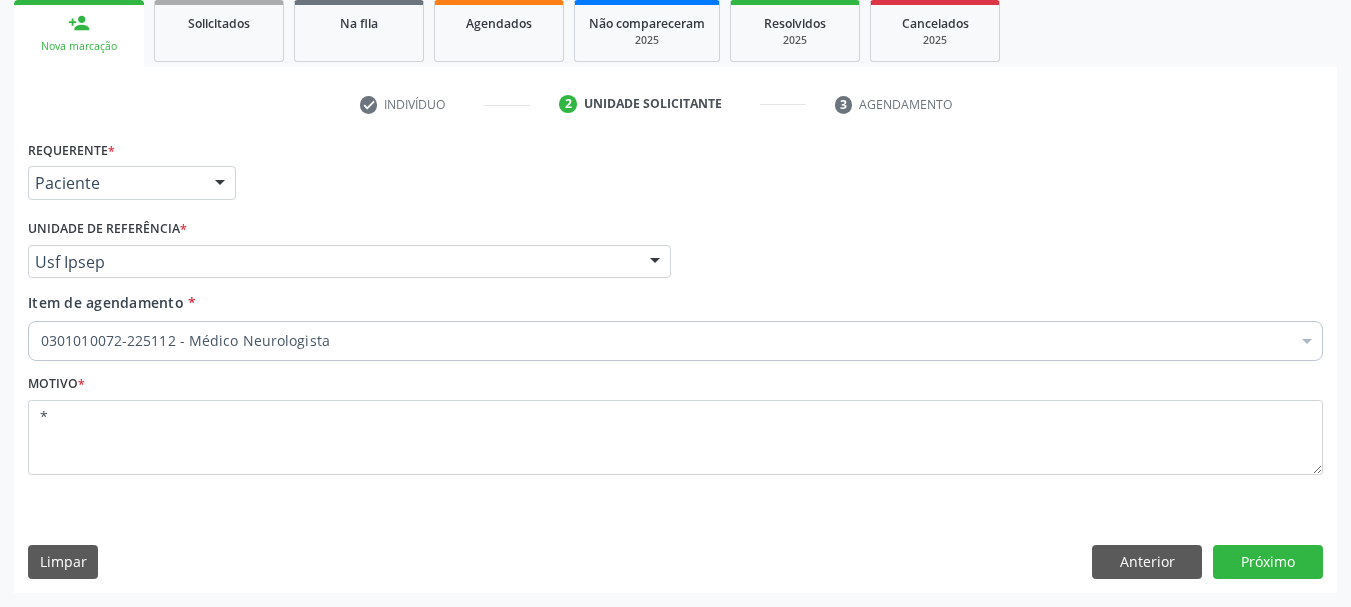 scroll, scrollTop: 299, scrollLeft: 0, axis: vertical 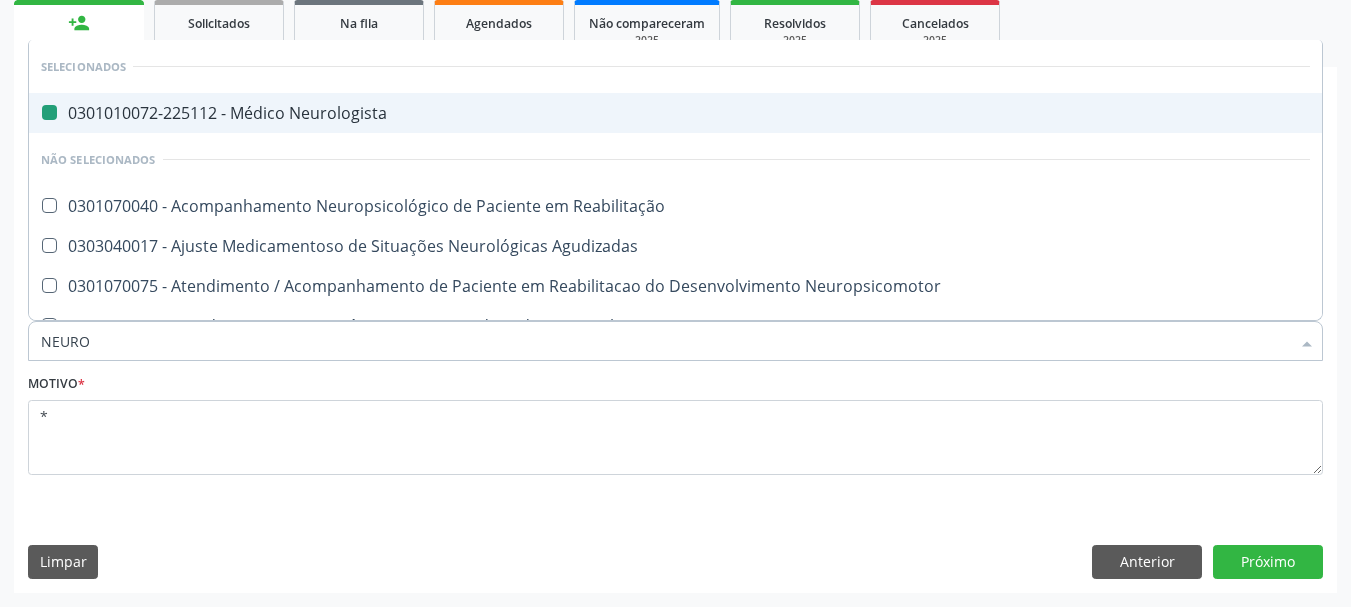 type on "NEUROP" 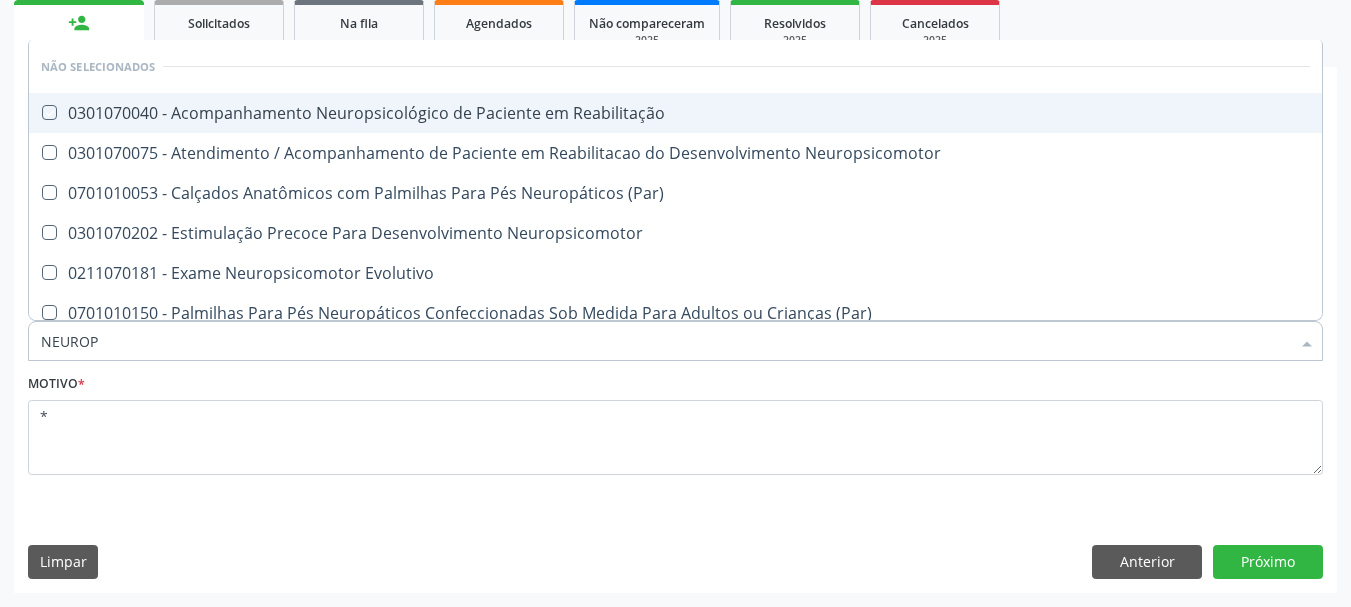 type on "NEURO" 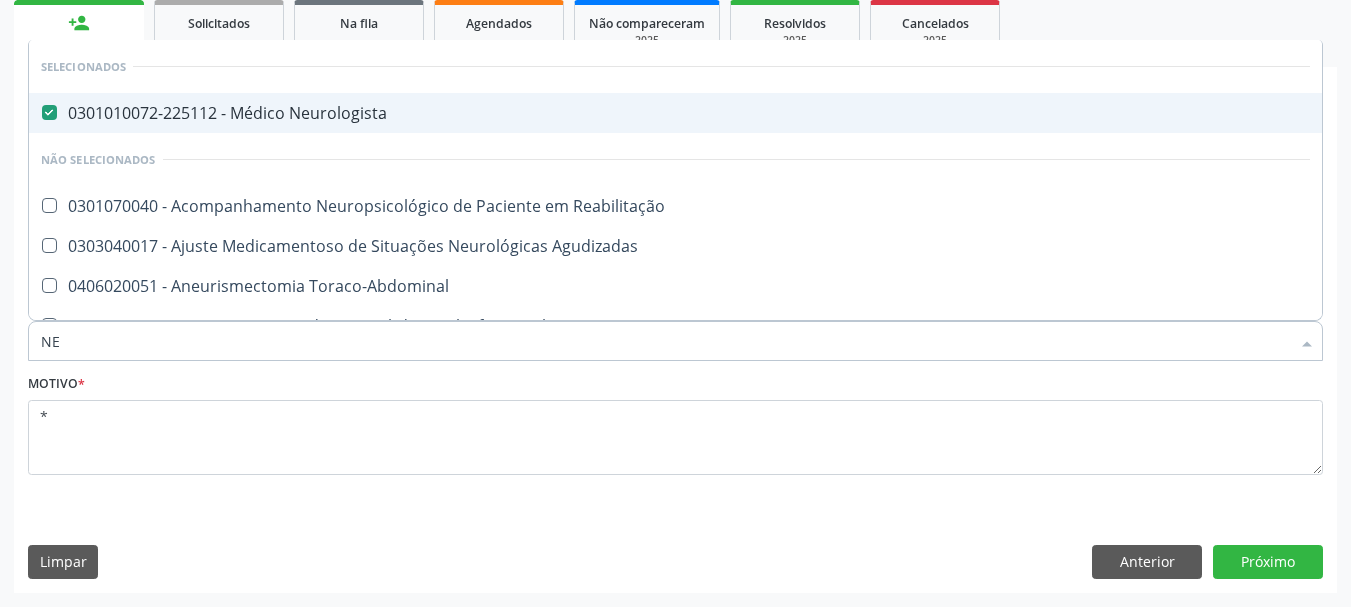 type on "N" 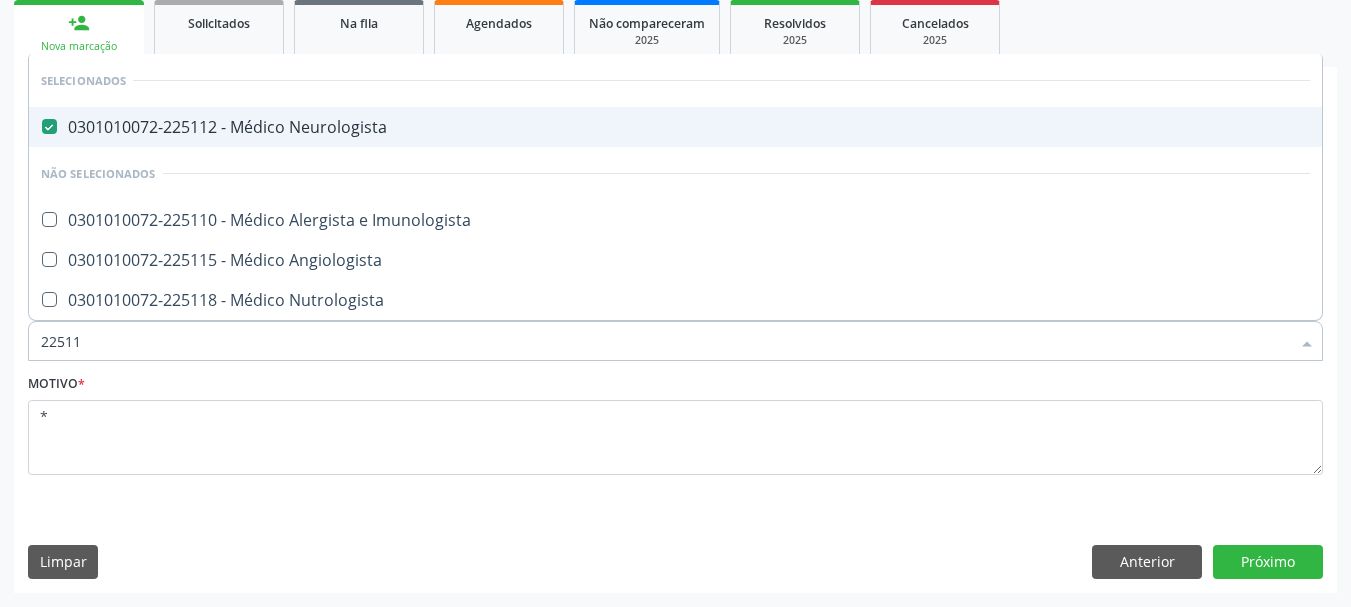 type on "225112" 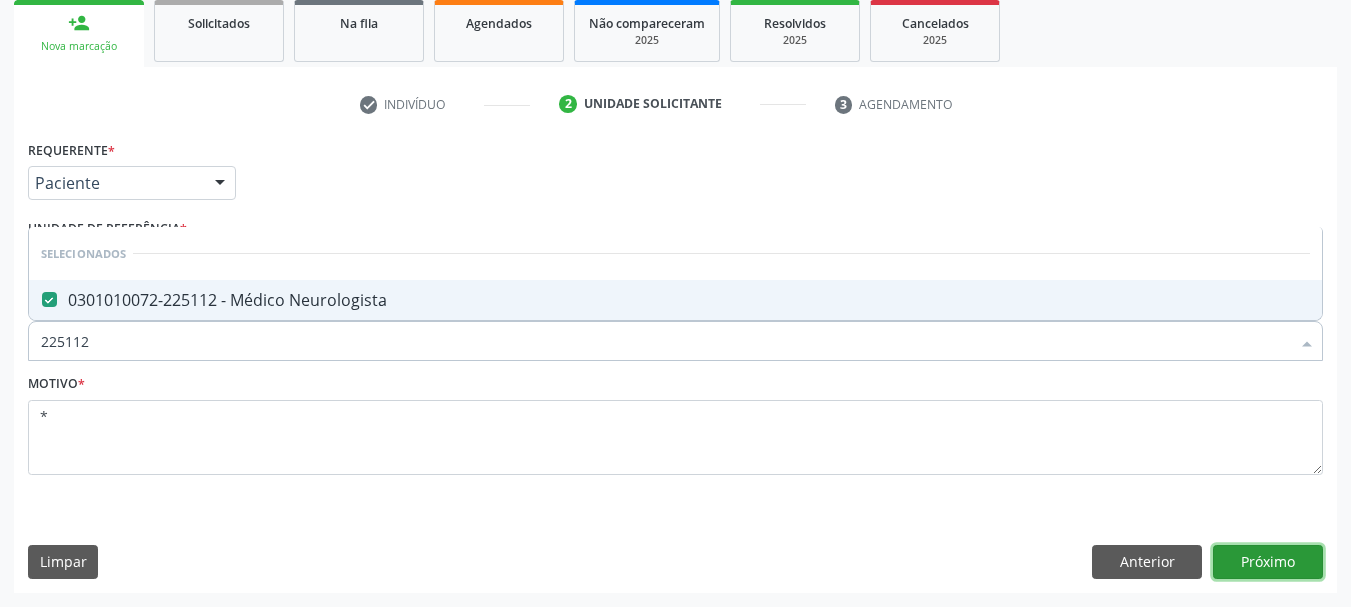 click on "Próximo" at bounding box center [1268, 562] 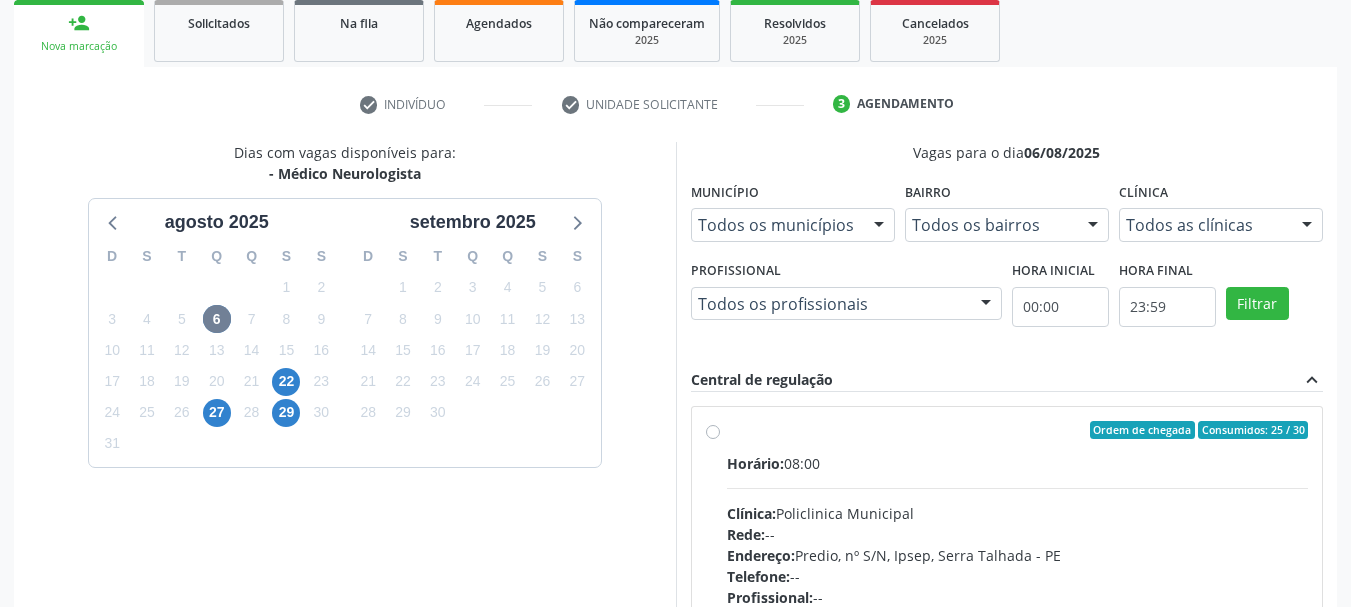 scroll, scrollTop: 499, scrollLeft: 0, axis: vertical 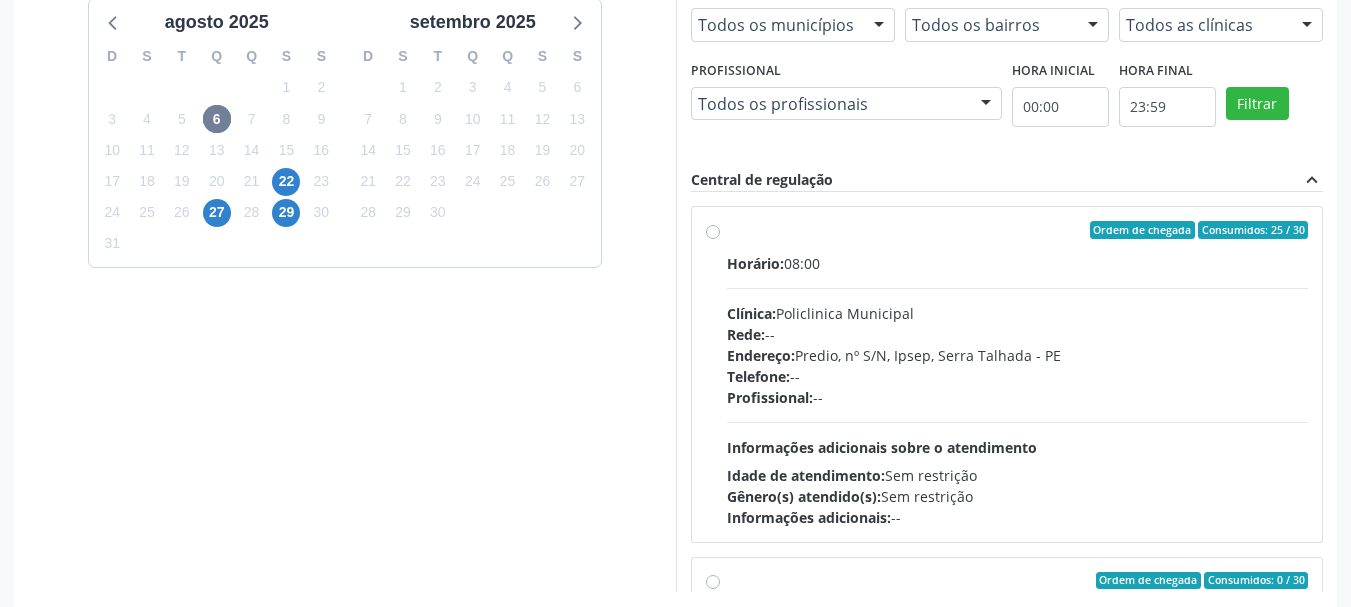 click on "Ordem de chegada
Consumidos: 25 / 30
Horário:   08:00
Clínica:  Policlinica Municipal
Rede:
--
Endereço:   Predio, nº S/N, [NEIGHBORHOOD], [CITY] - [STATE]
Telefone:   --
Profissional:
--
Informações adicionais sobre o atendimento
Idade de atendimento:
Sem restrição
Gênero(s) atendido(s):
Sem restrição
Informações adicionais:
--" at bounding box center [1018, 374] 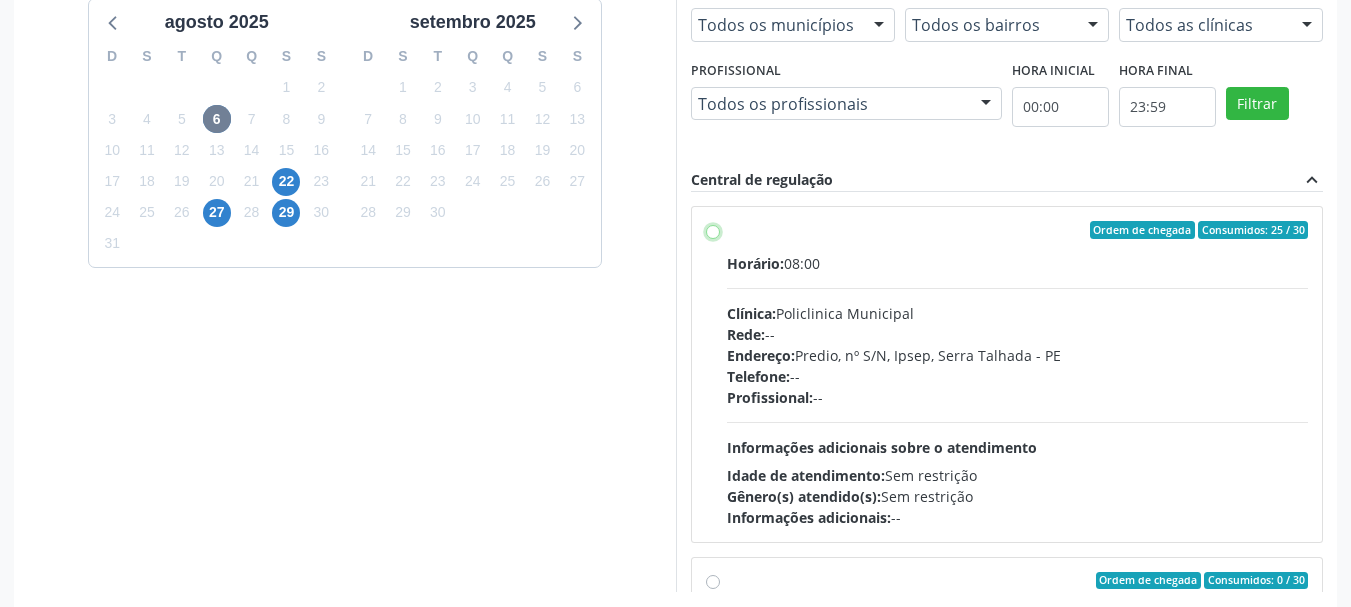 radio on "true" 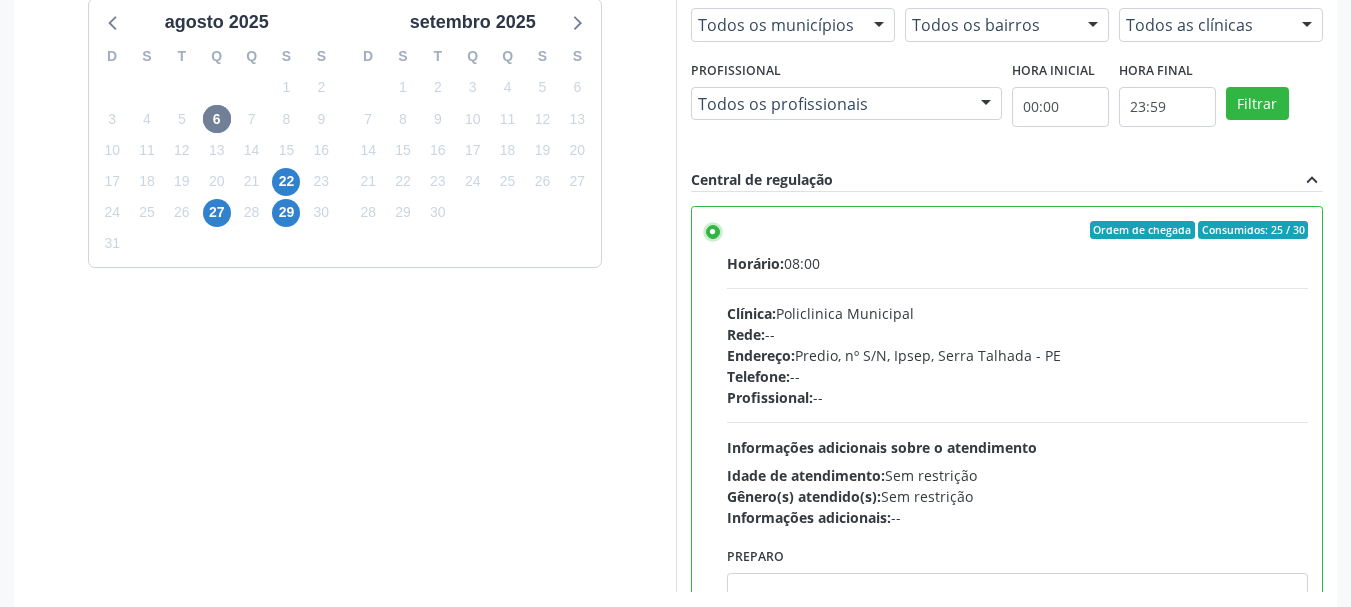 scroll, scrollTop: 588, scrollLeft: 0, axis: vertical 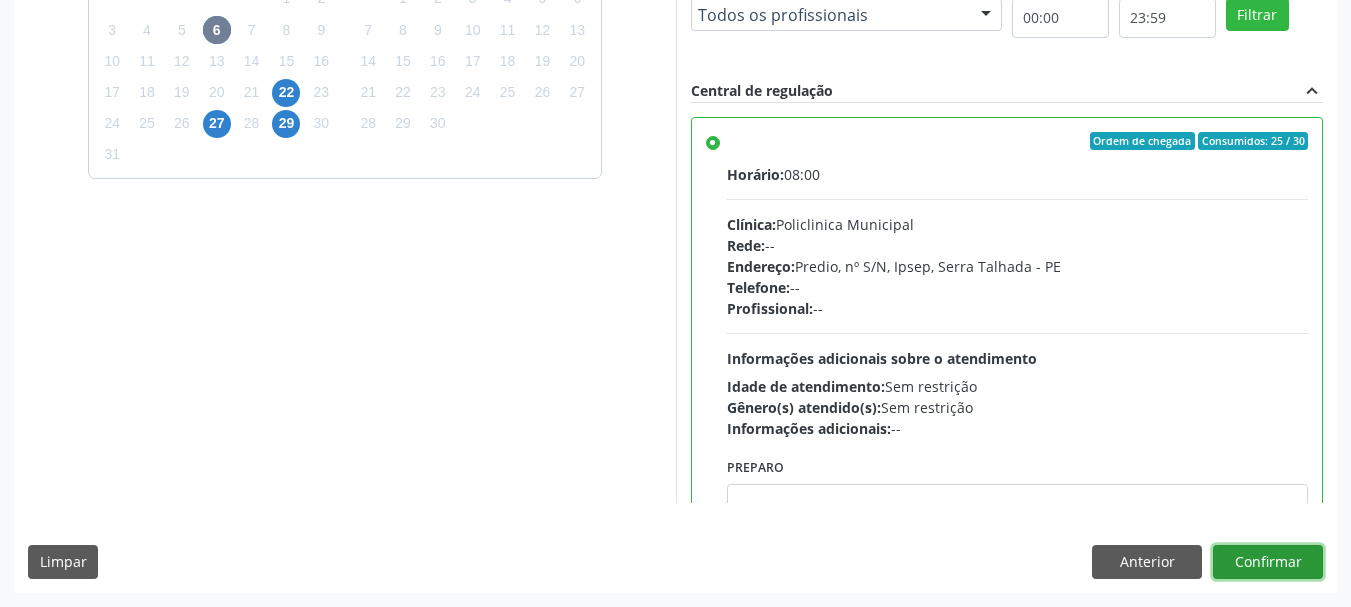 click on "Confirmar" at bounding box center [1268, 562] 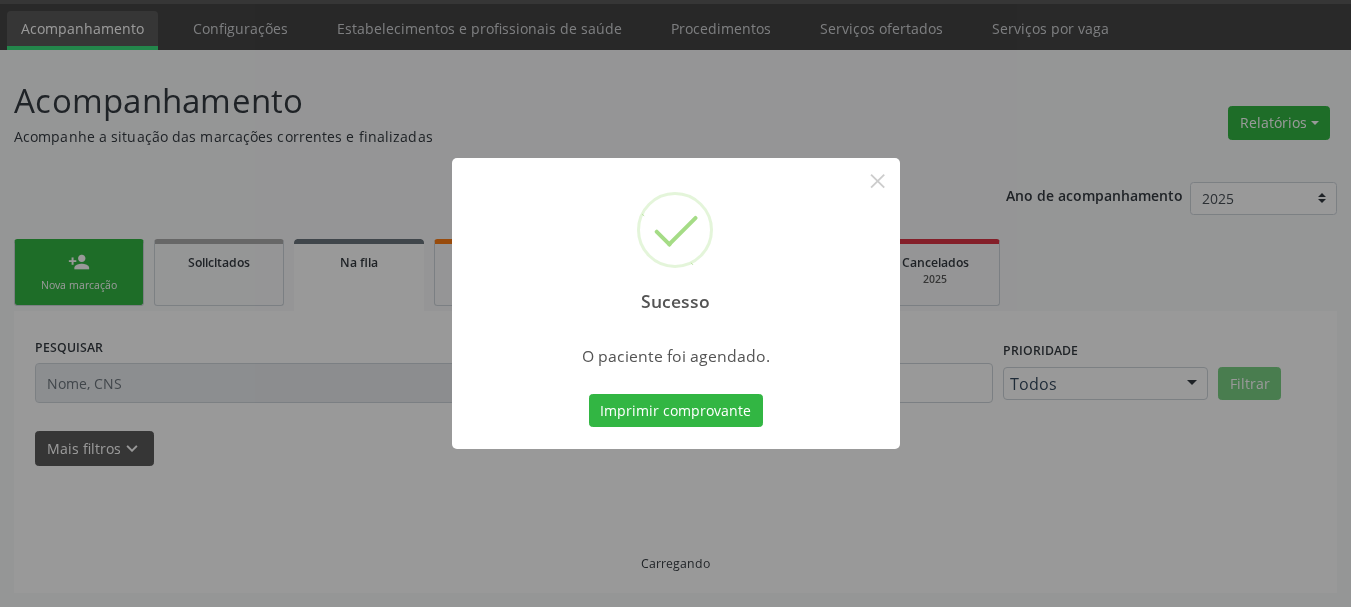 scroll, scrollTop: 60, scrollLeft: 0, axis: vertical 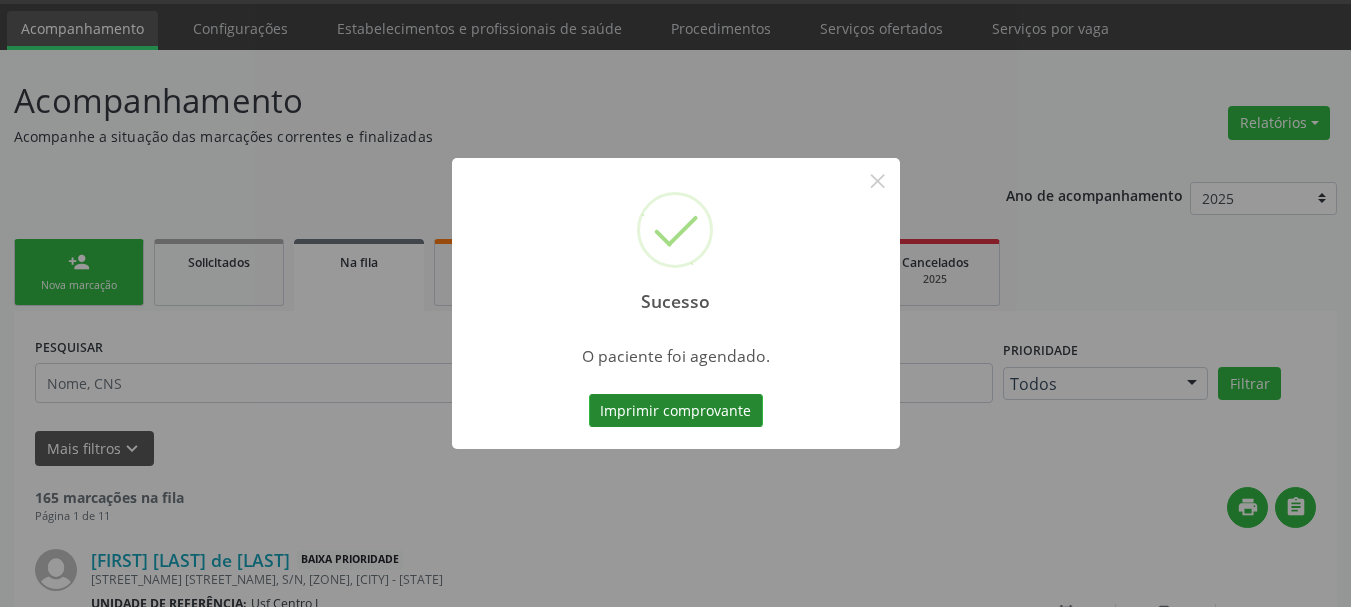 click on "Imprimir comprovante" at bounding box center [676, 411] 